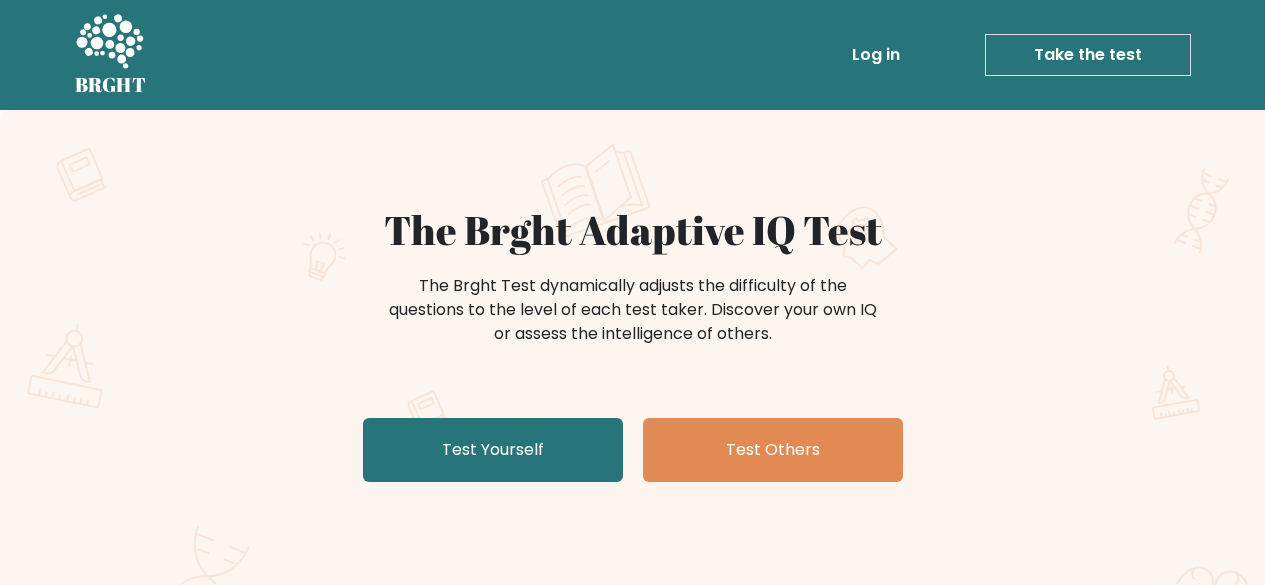 scroll, scrollTop: 0, scrollLeft: 0, axis: both 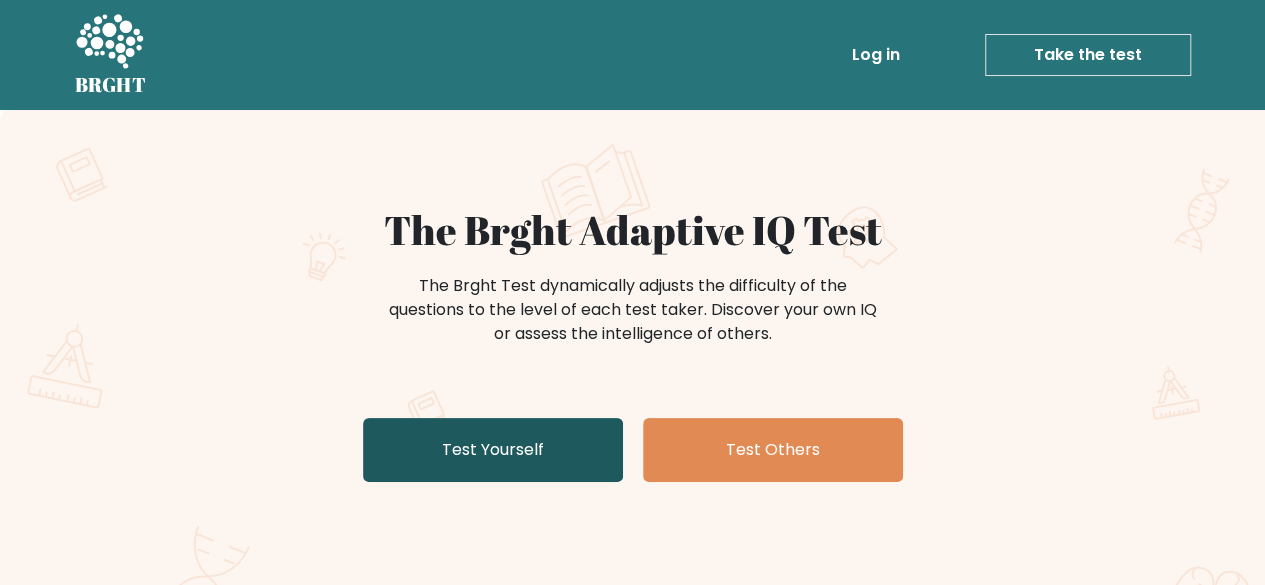 click on "Test Yourself" at bounding box center (493, 450) 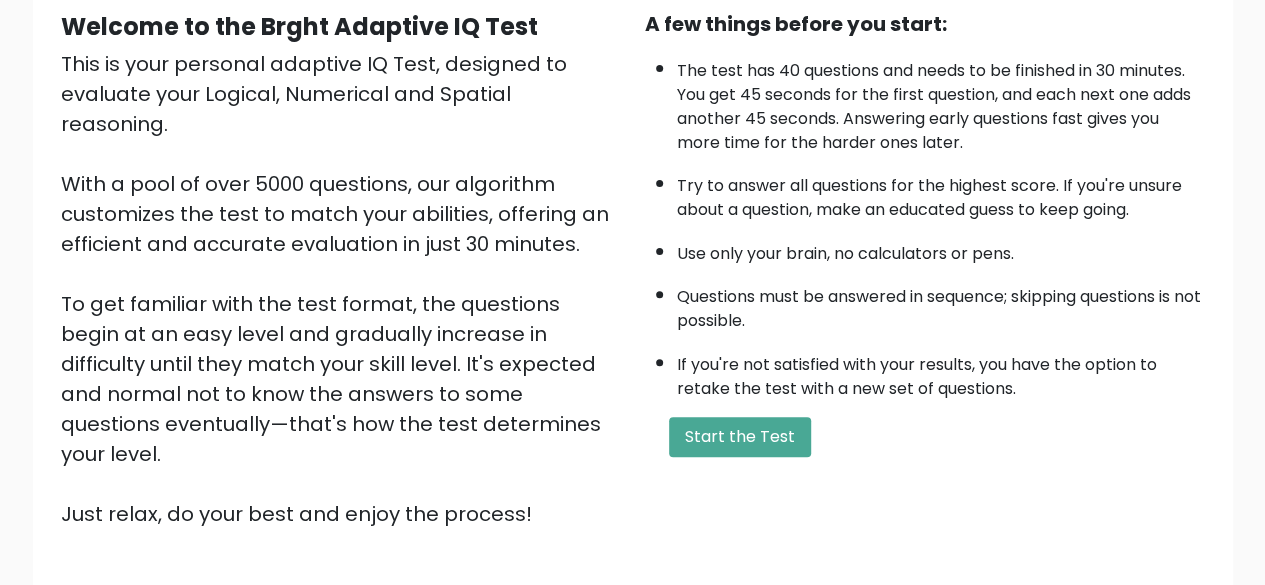 scroll, scrollTop: 130, scrollLeft: 0, axis: vertical 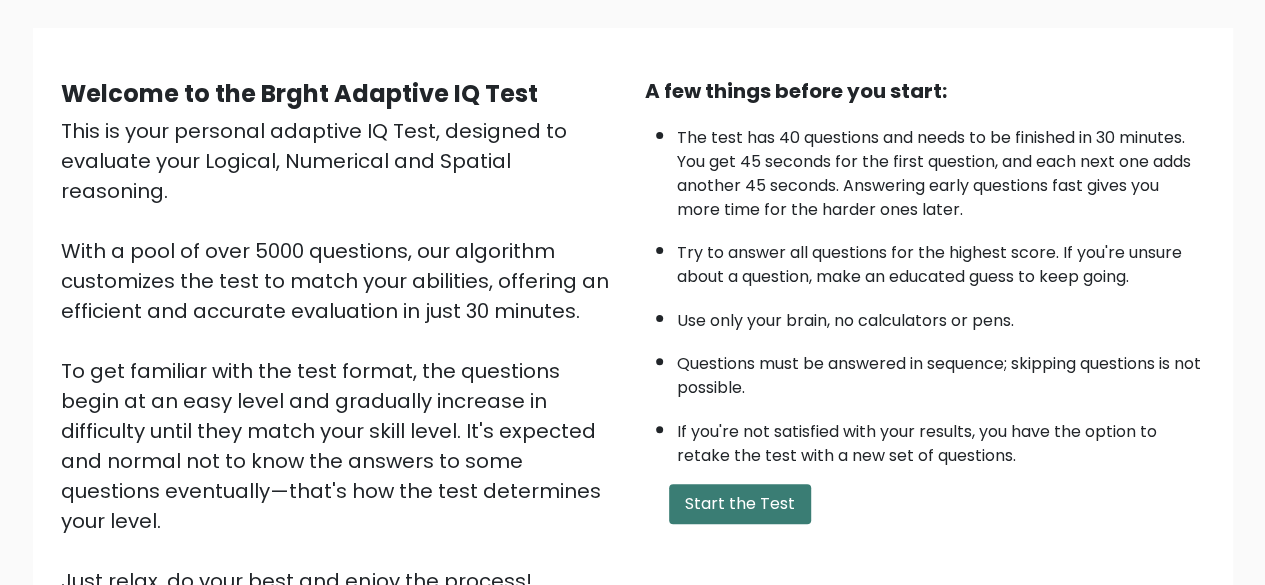 click on "Start the Test" at bounding box center [740, 504] 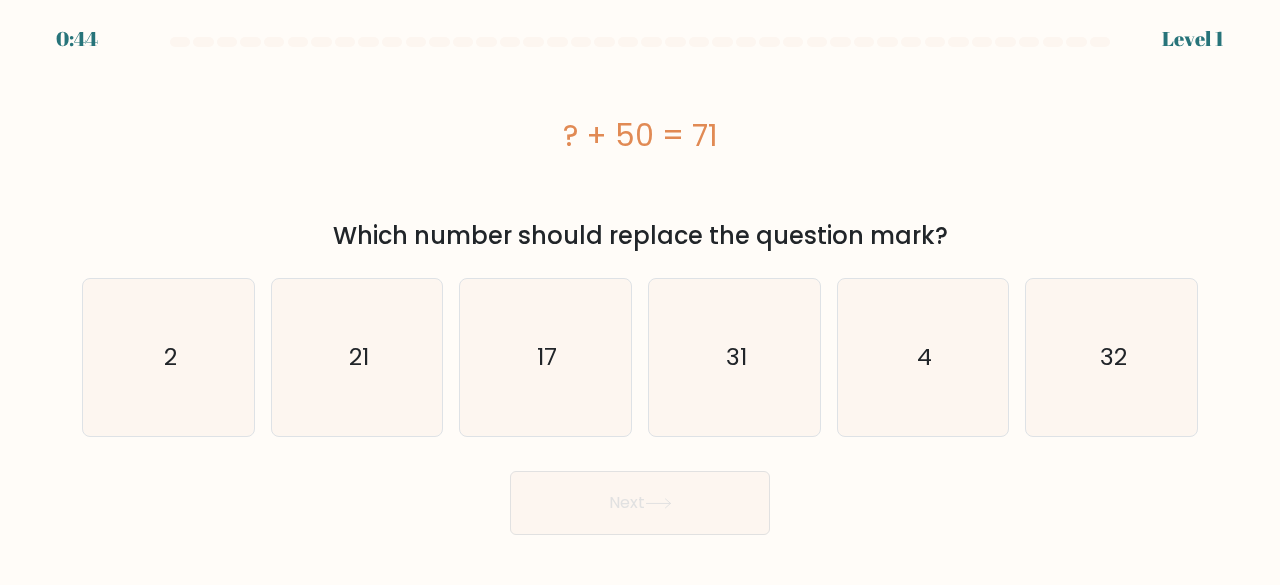 scroll, scrollTop: 0, scrollLeft: 0, axis: both 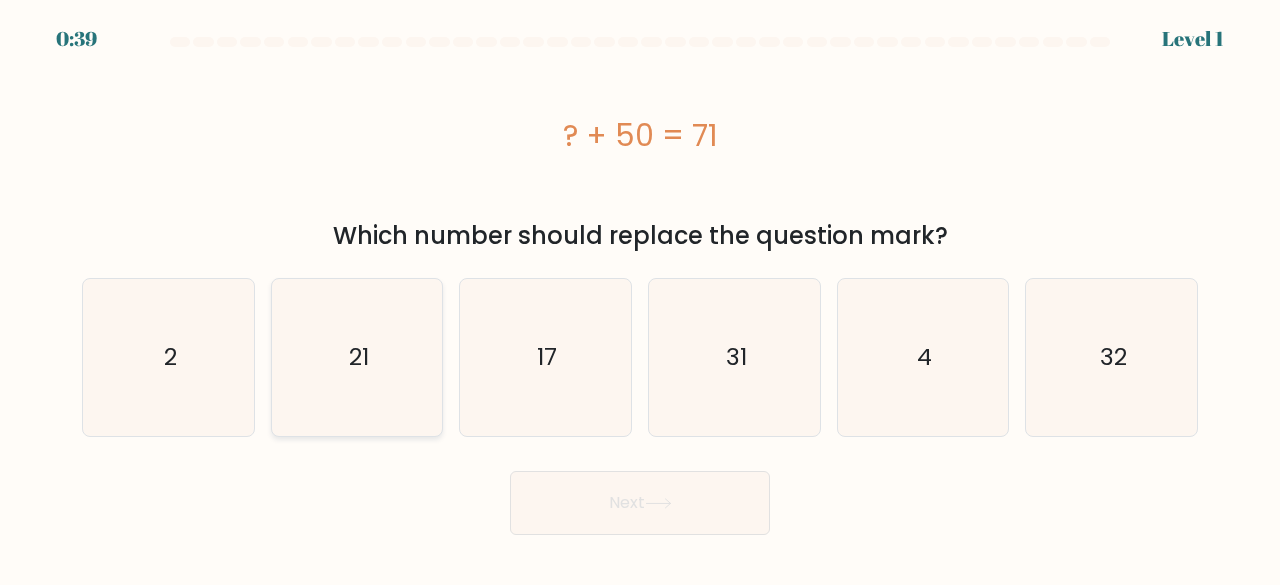 click on "21" 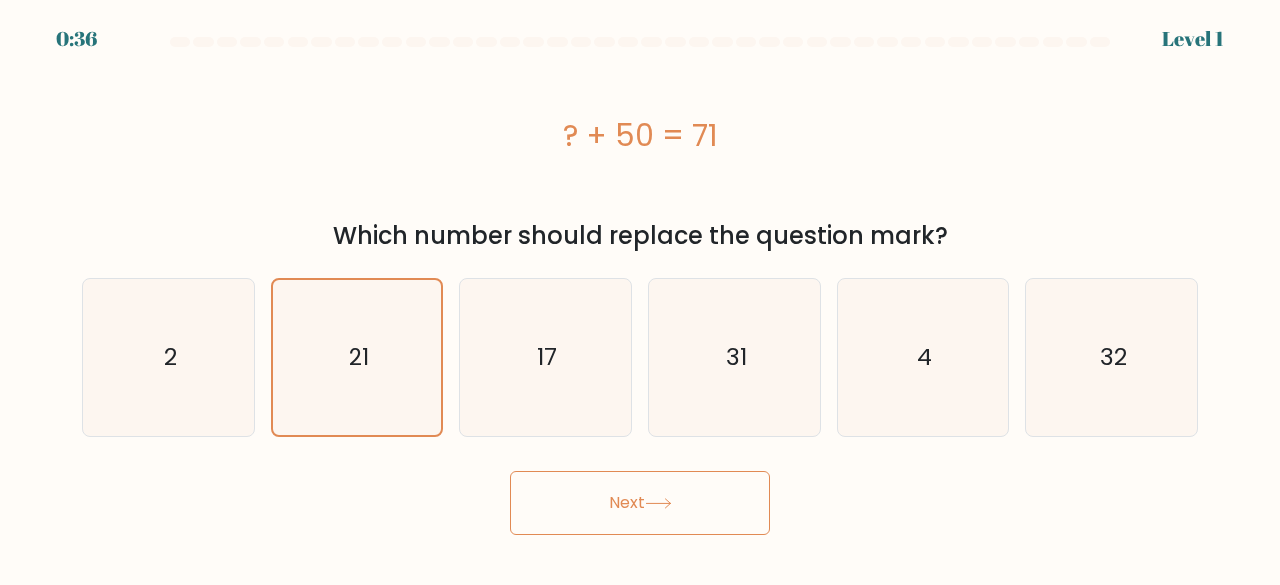 click on "Next" at bounding box center [640, 503] 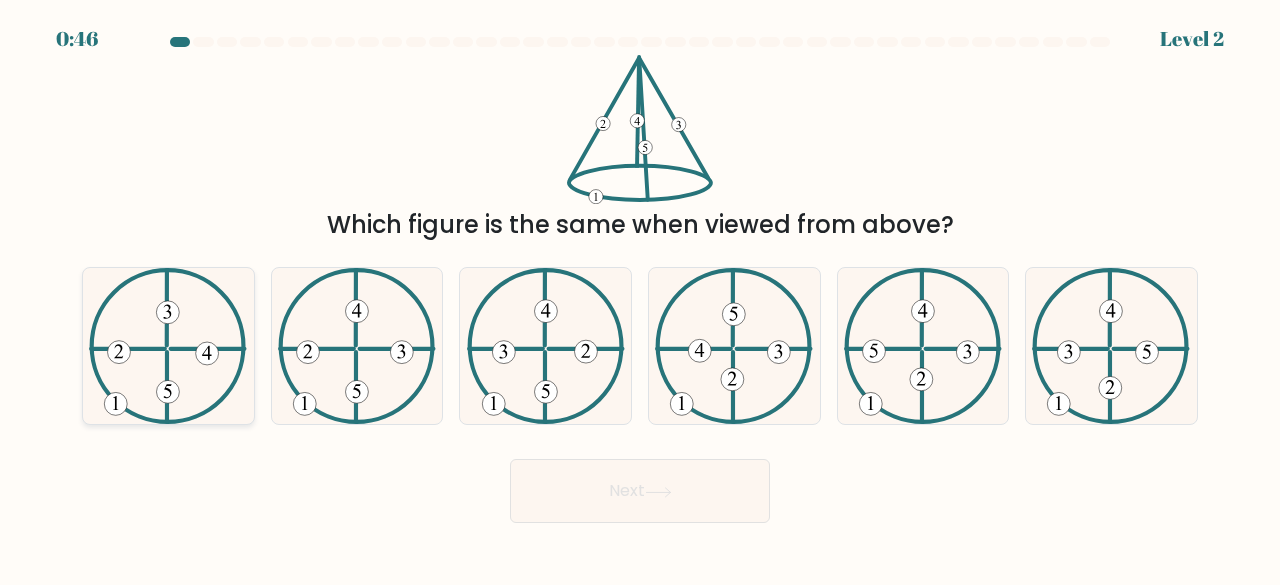 click 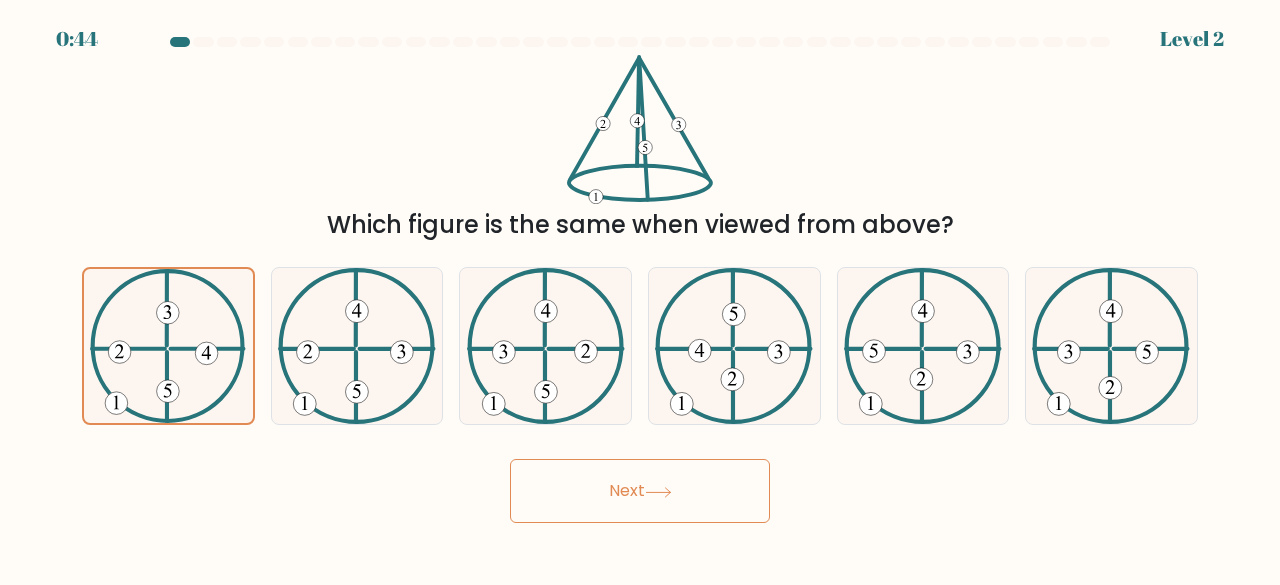 click on "Next" at bounding box center [640, 491] 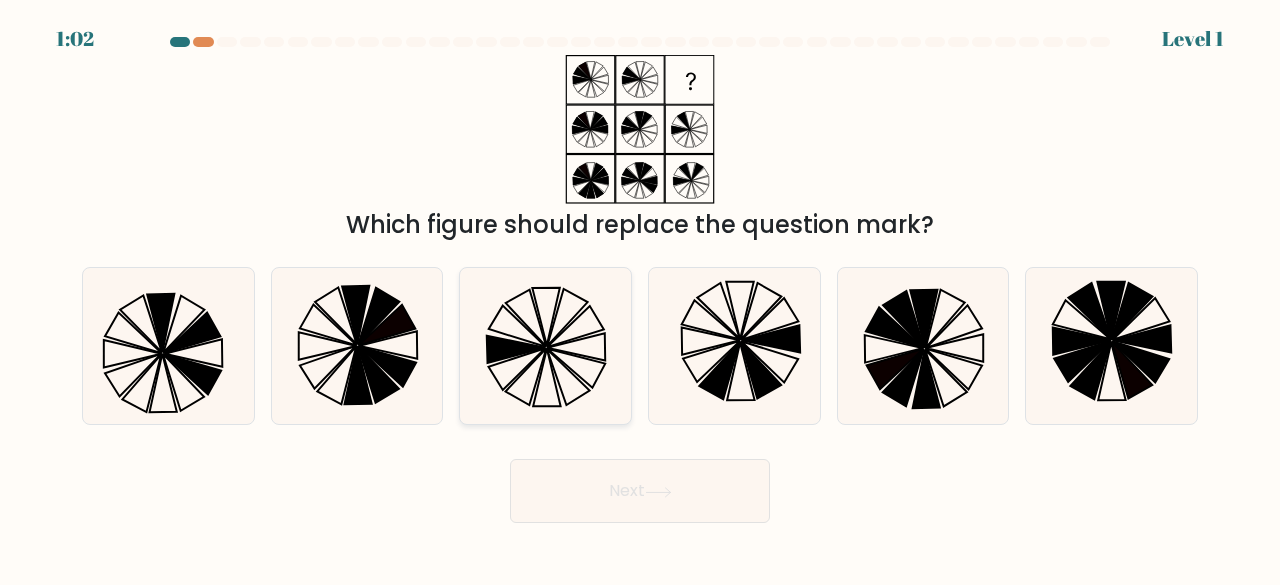 click 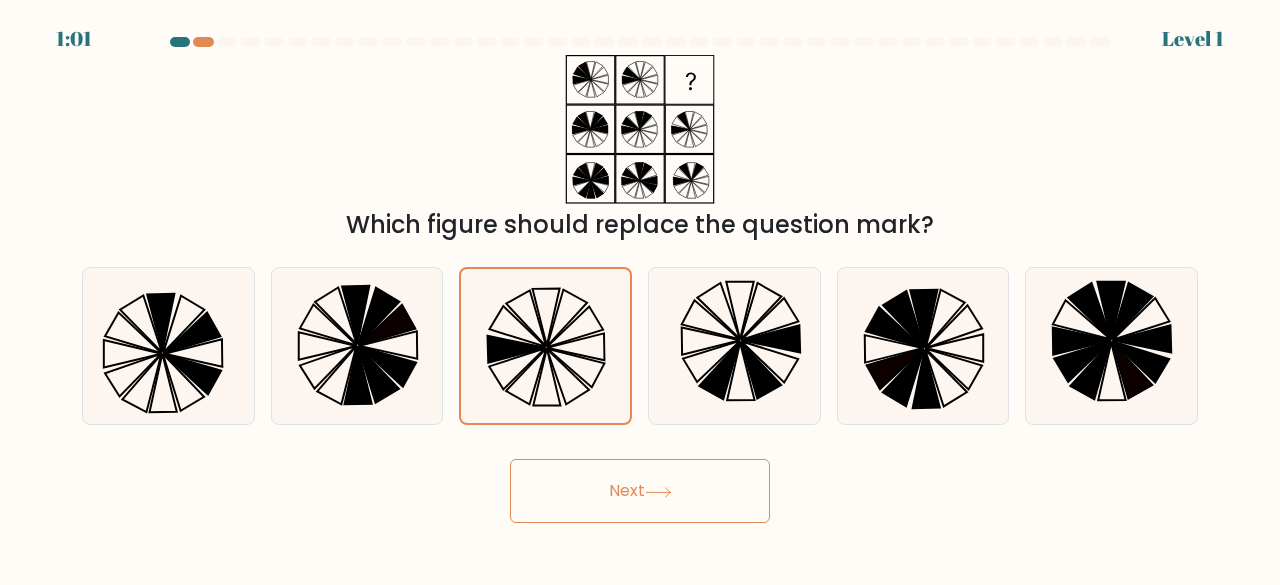 click on "Next" at bounding box center [640, 491] 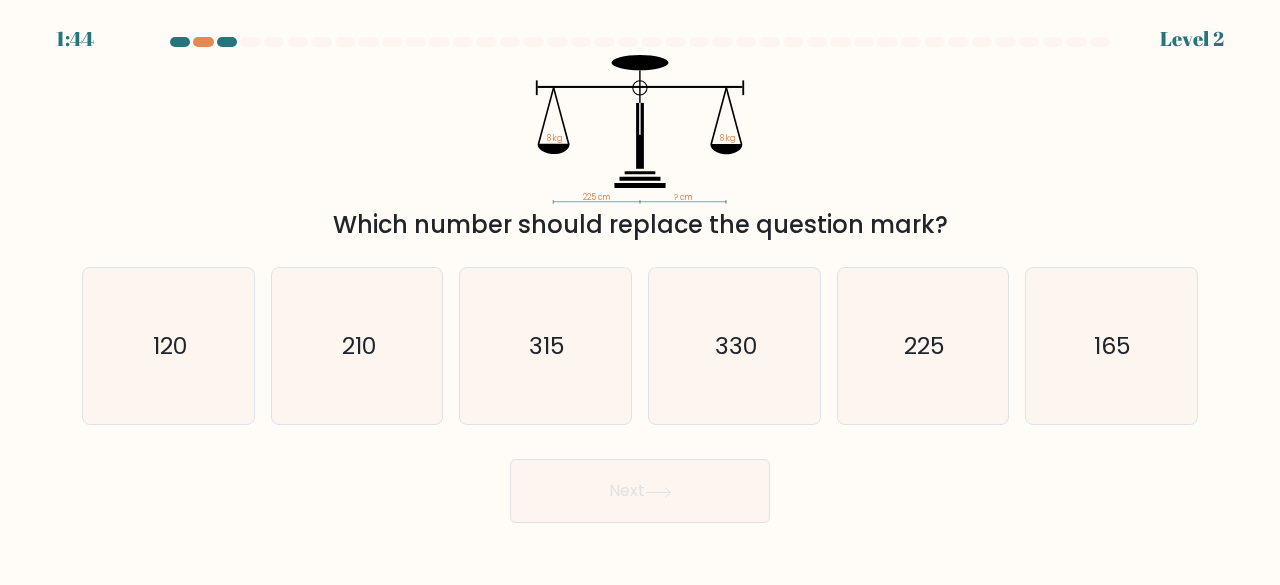 click on "Next" at bounding box center (640, 491) 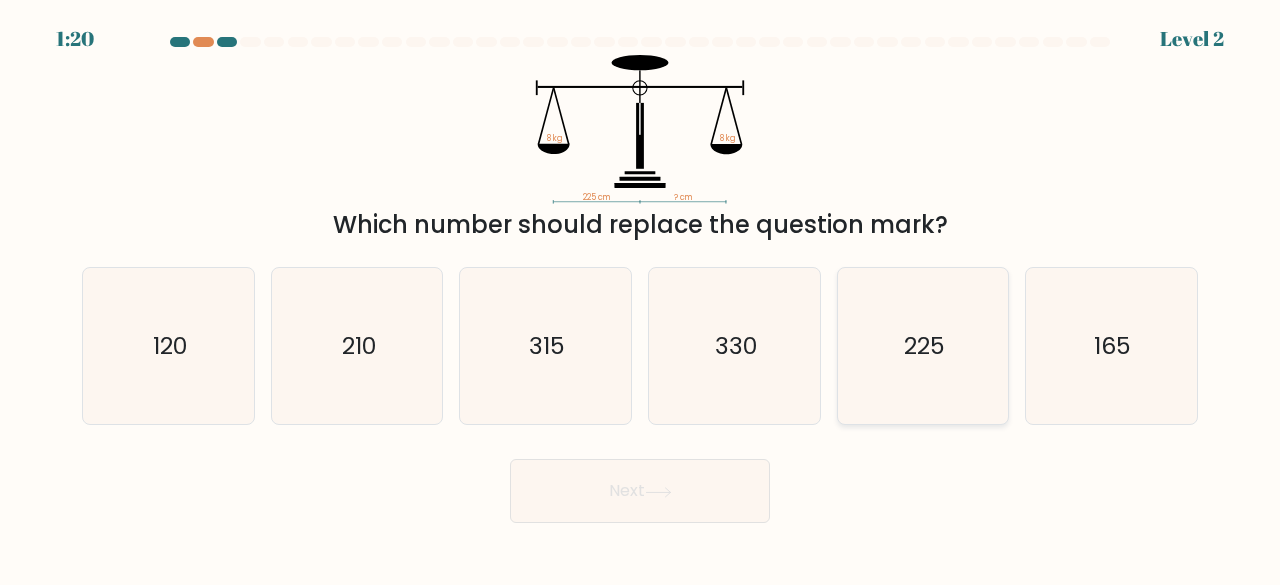 click on "225" 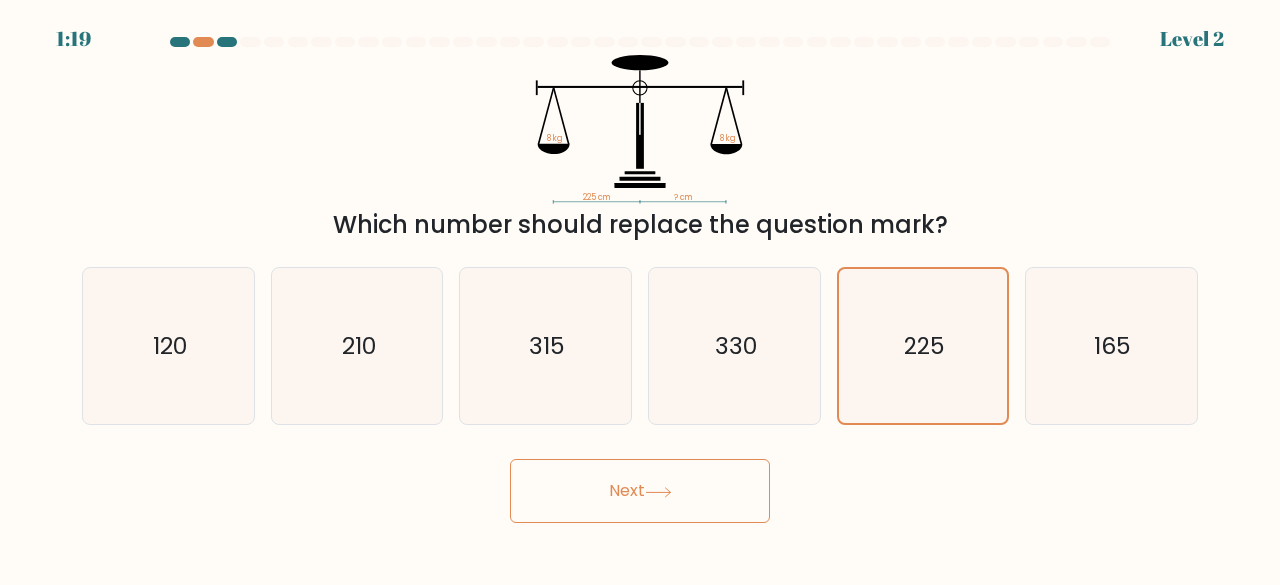 click on "Next" at bounding box center [640, 491] 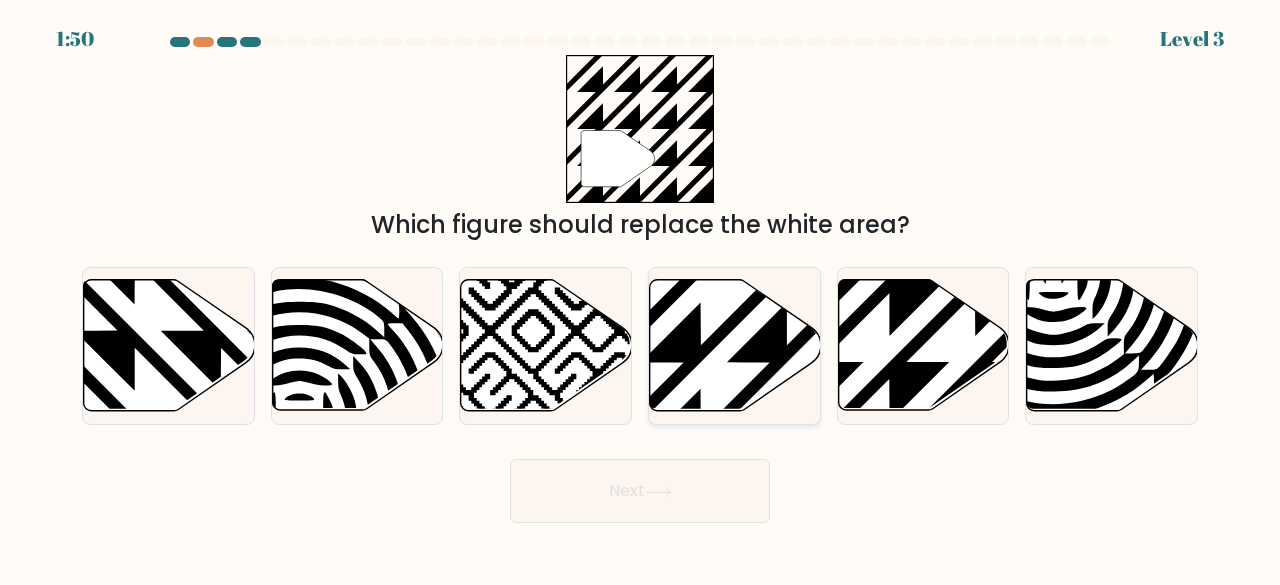 click 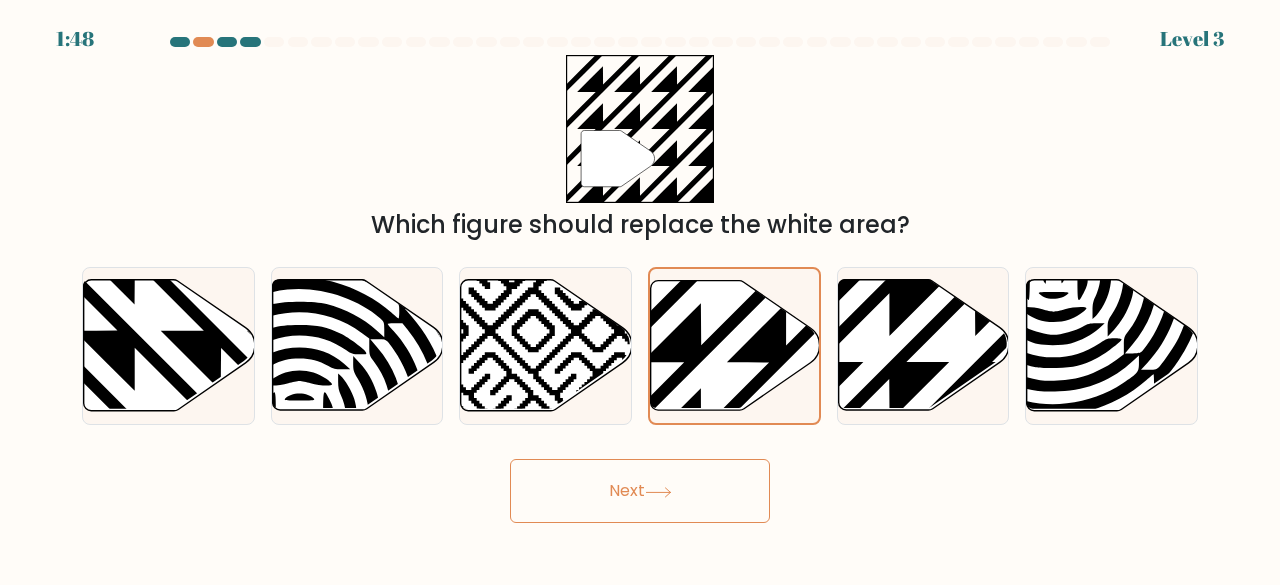 click on "Next" at bounding box center (640, 491) 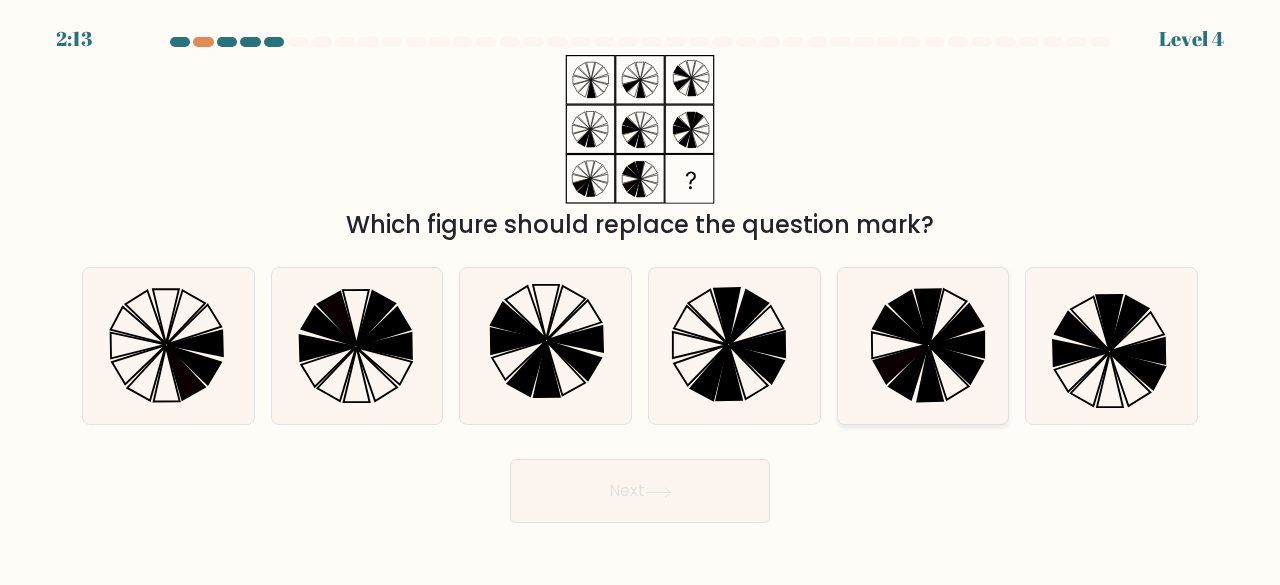 click 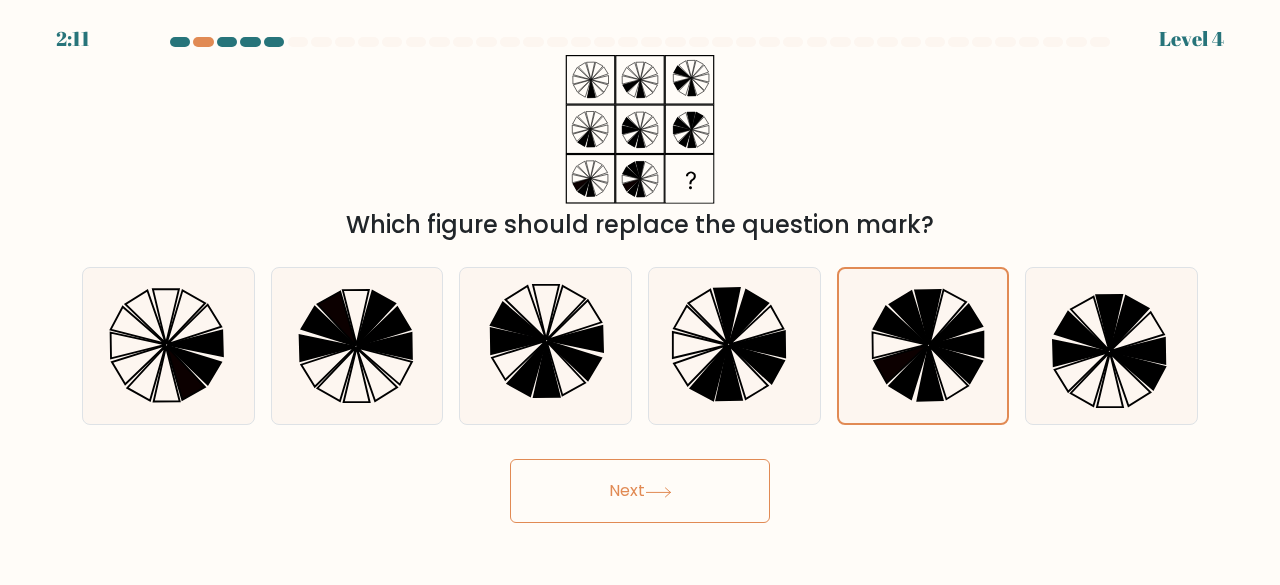 click on "Next" at bounding box center (640, 491) 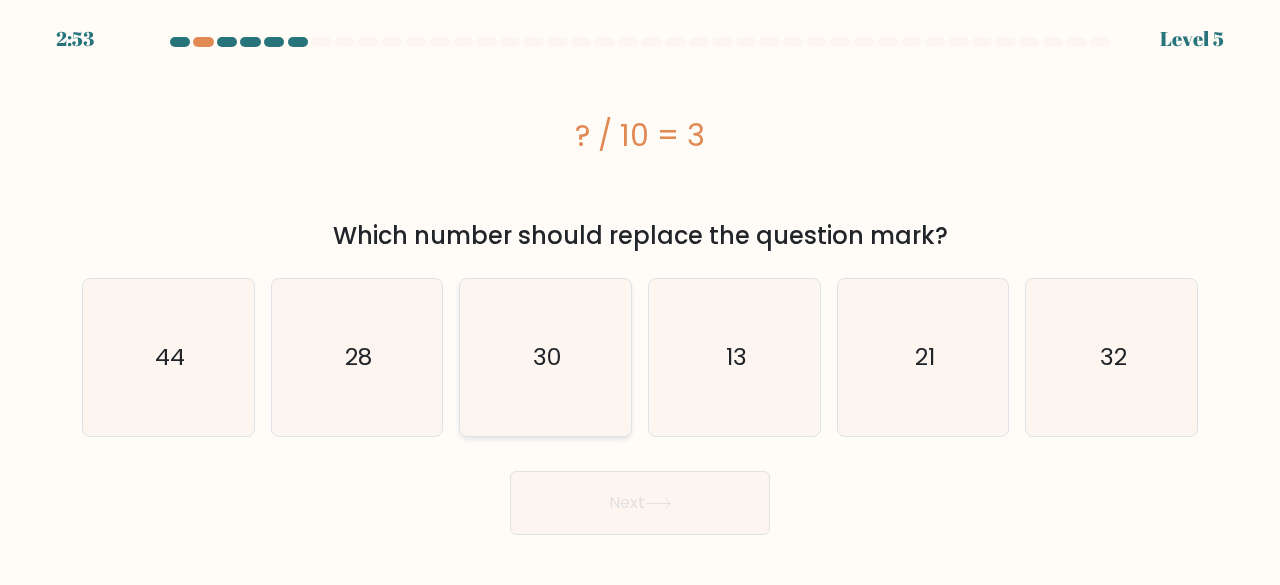 click on "30" 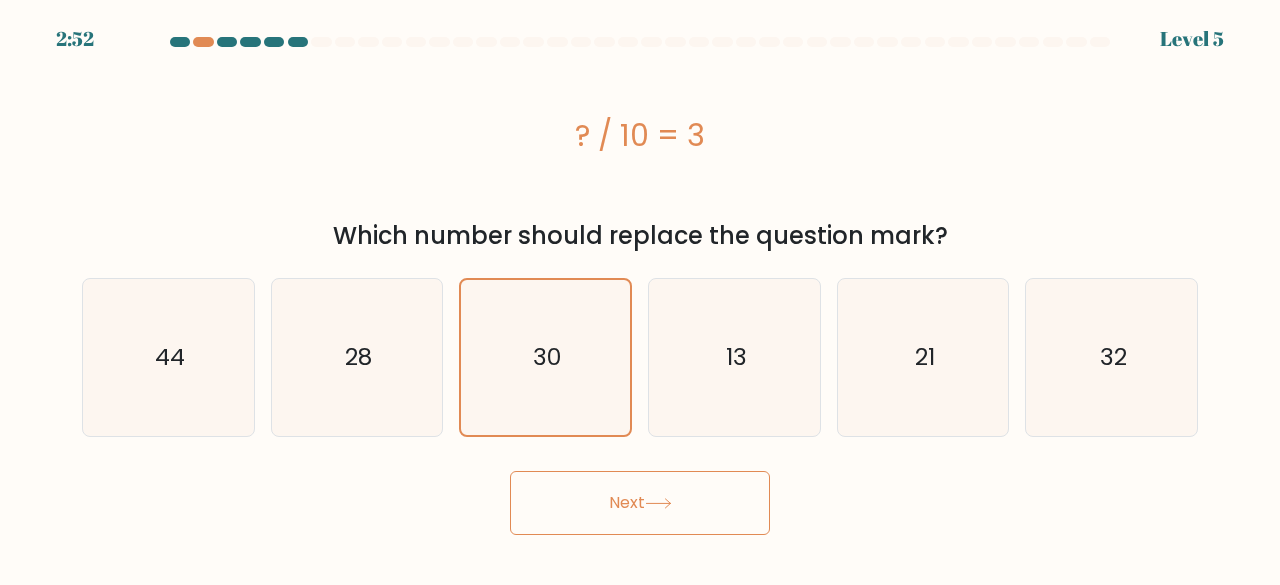 click on "Next" at bounding box center [640, 503] 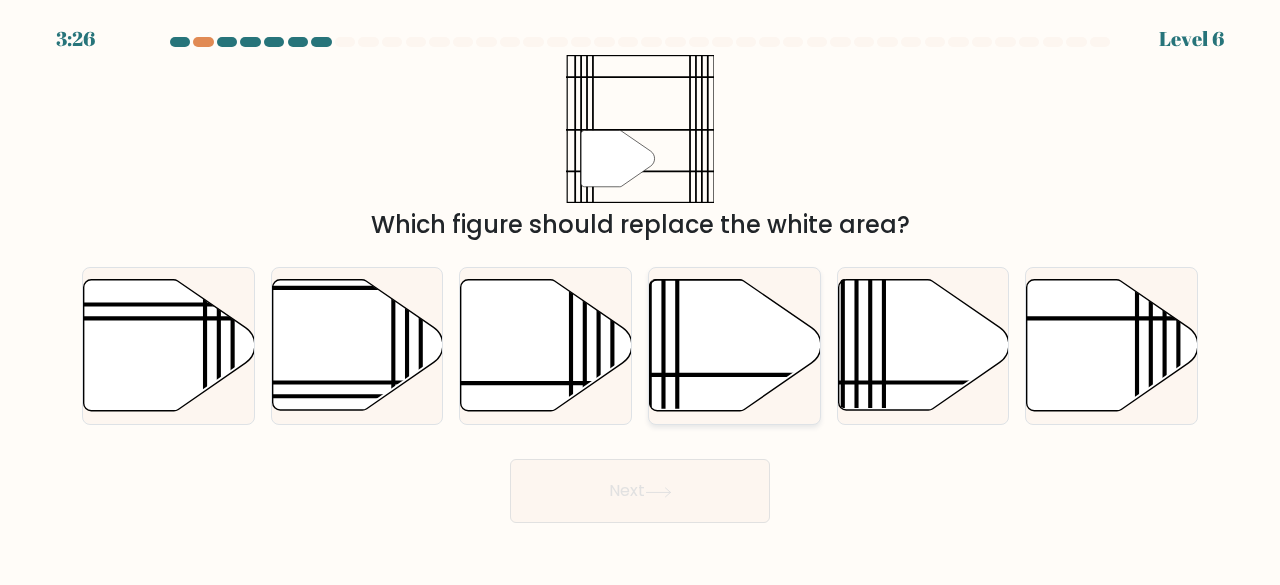 click 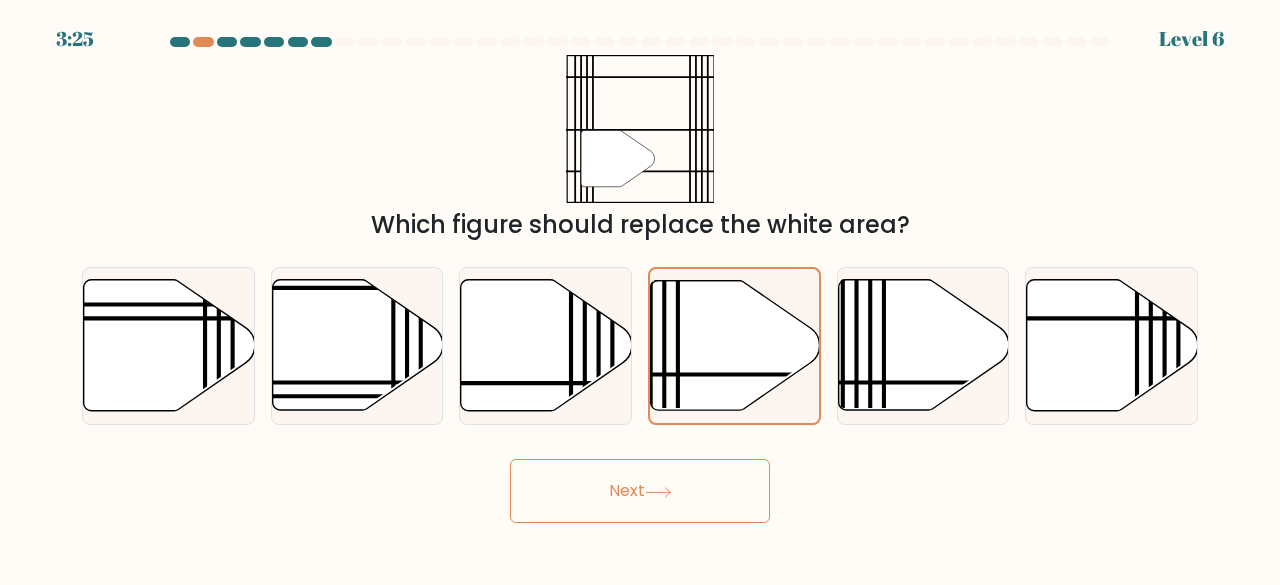 click on "Next" at bounding box center (640, 491) 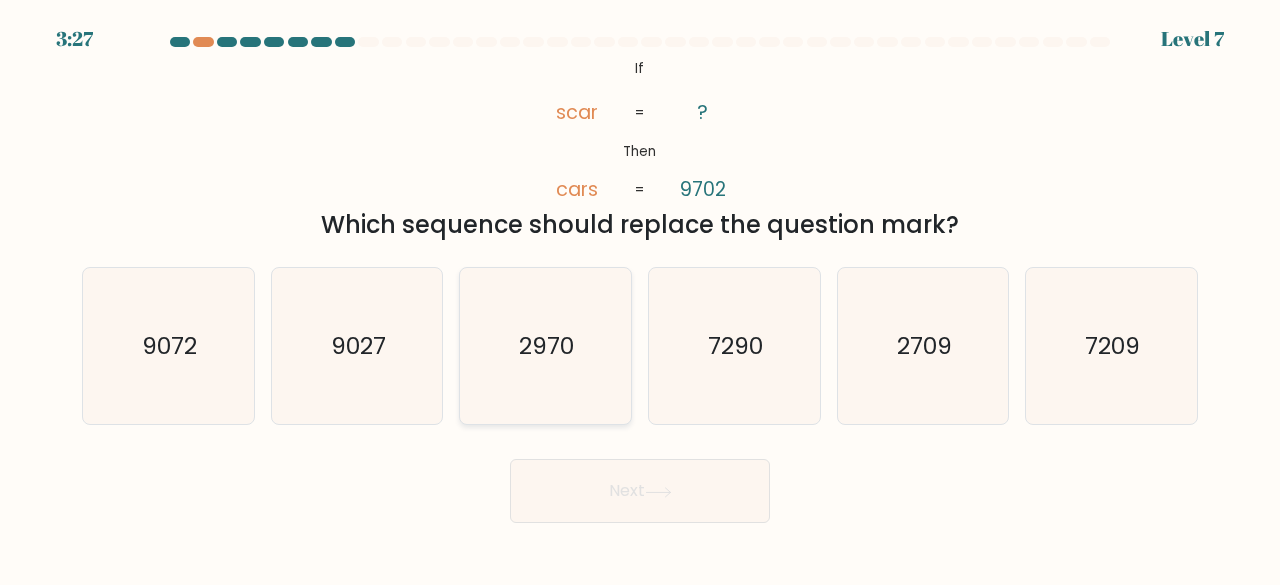 click on "2970" 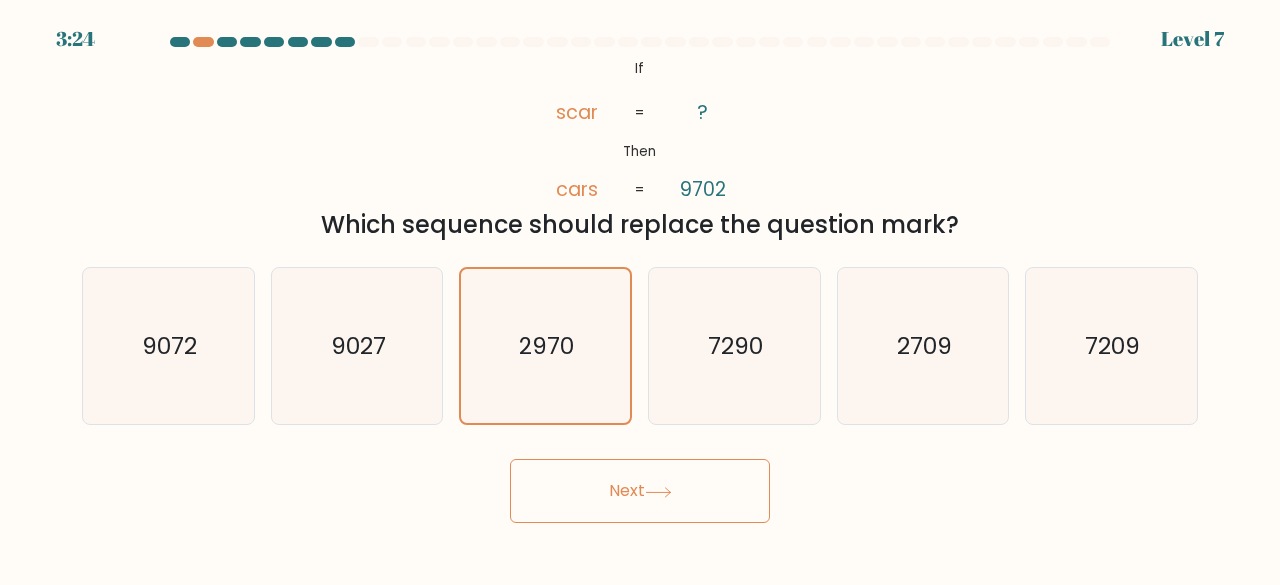 click 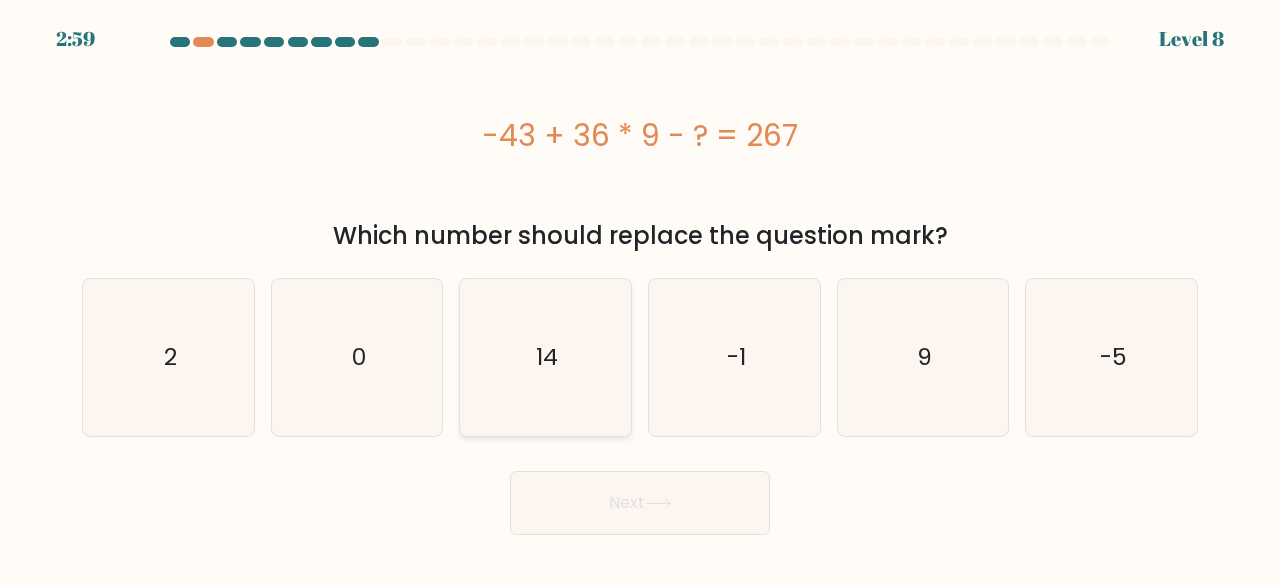 click on "14" 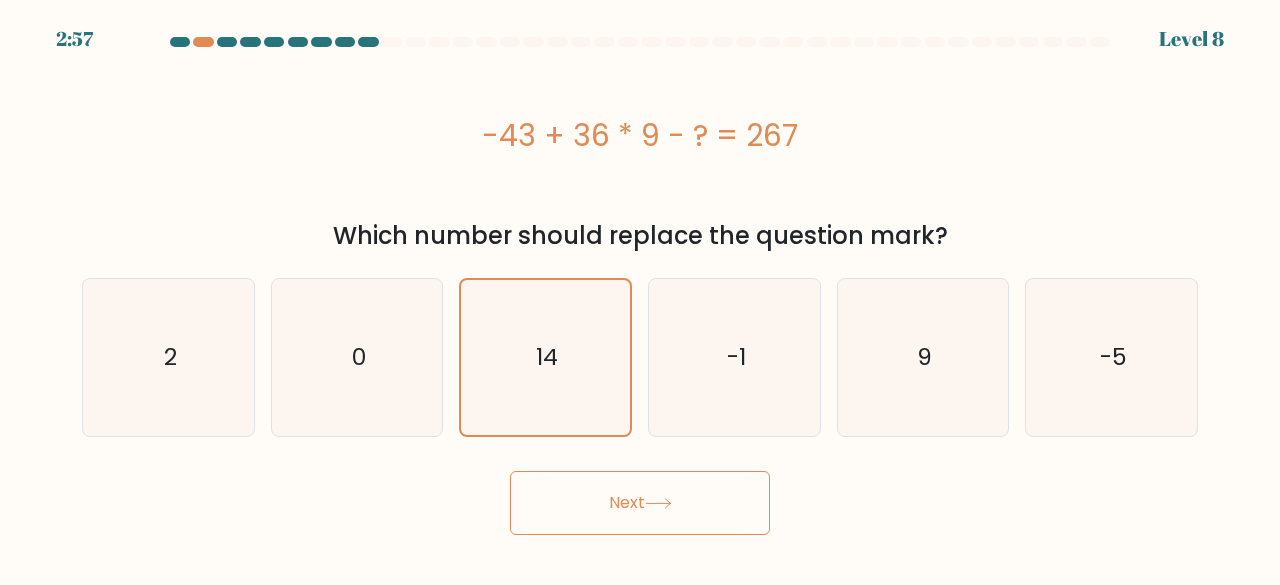 click on "Next" at bounding box center [640, 503] 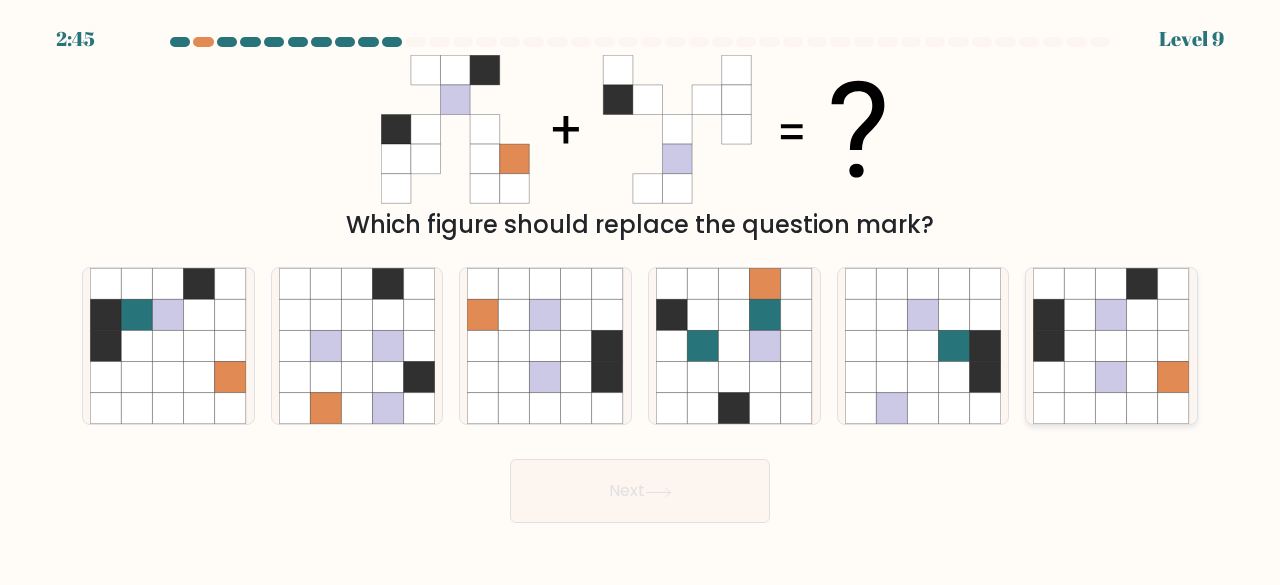 click 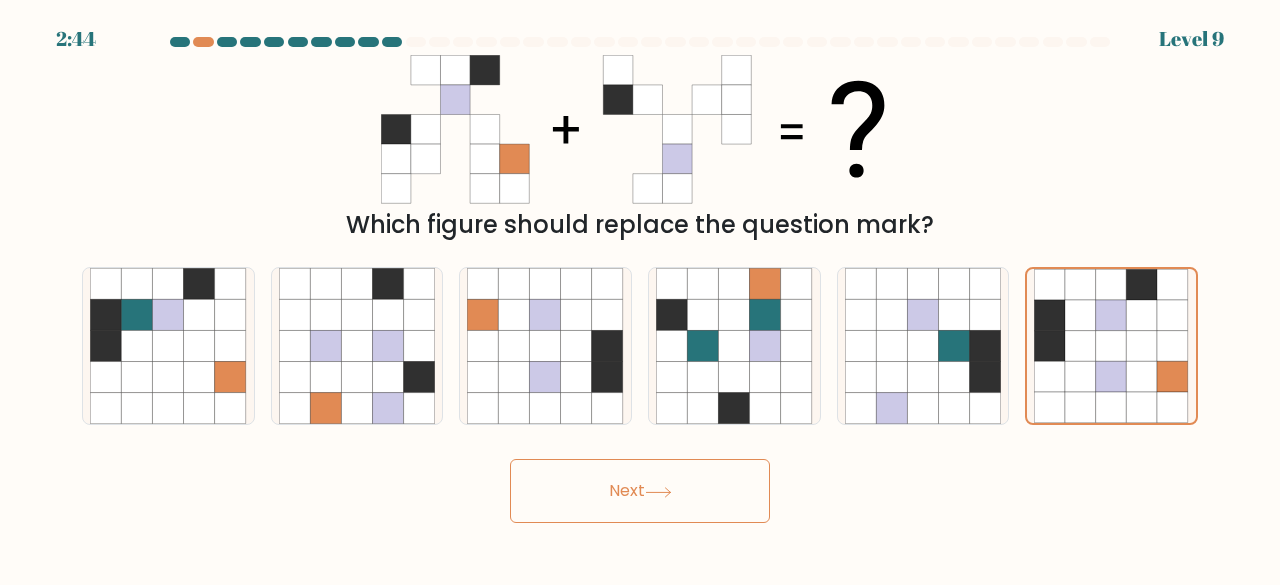 click on "Next" at bounding box center (640, 491) 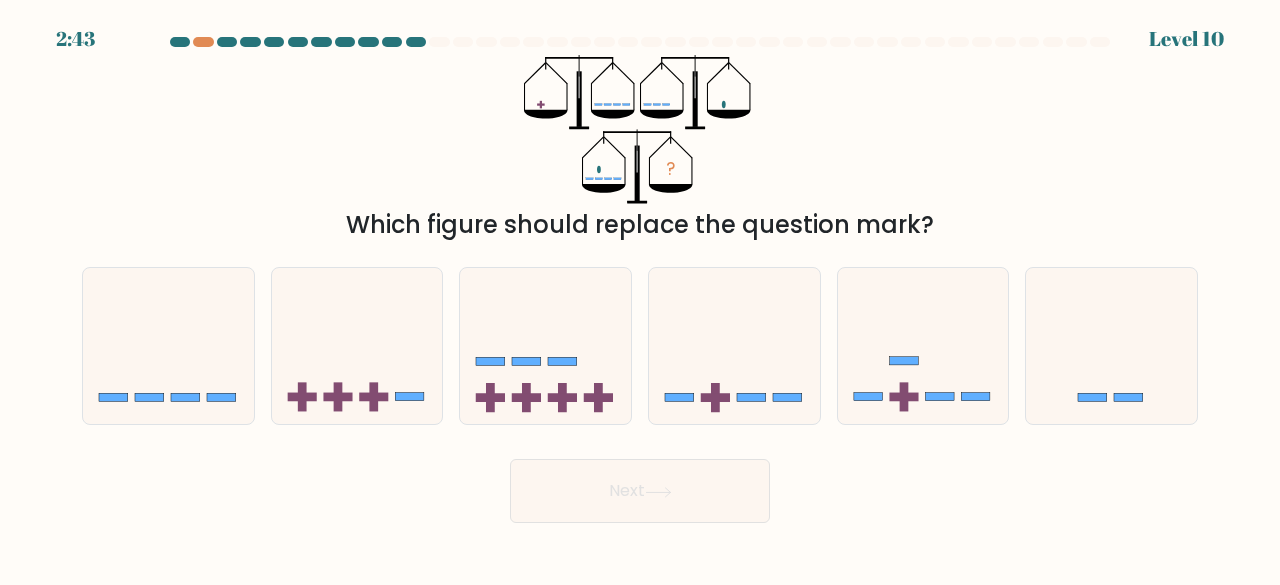 click on "Next" at bounding box center (640, 491) 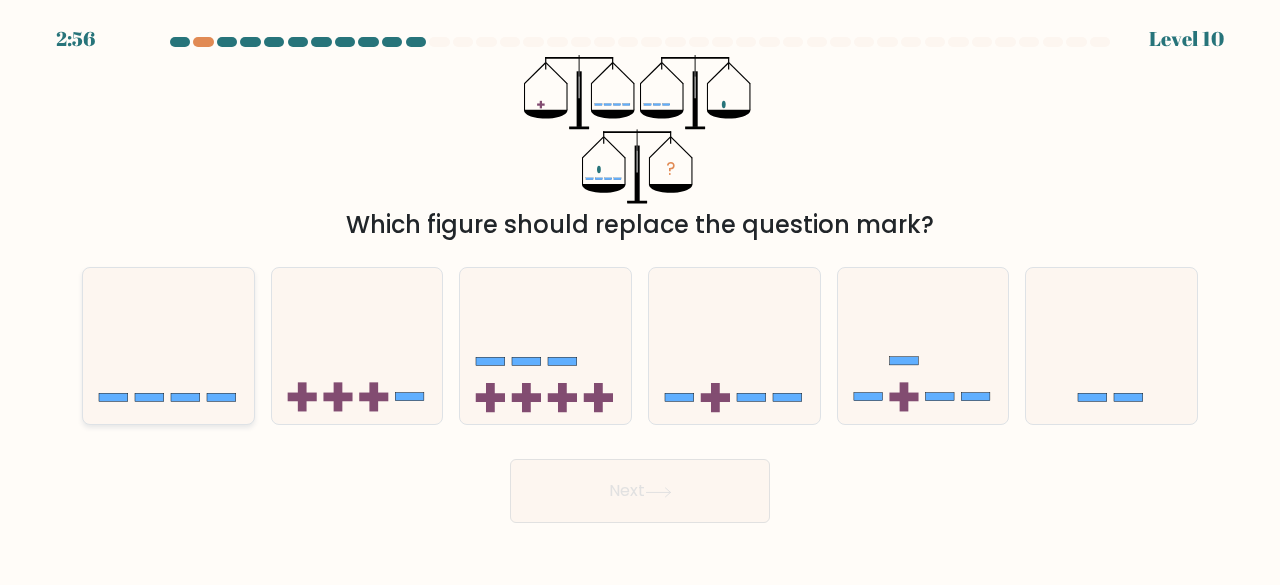 click 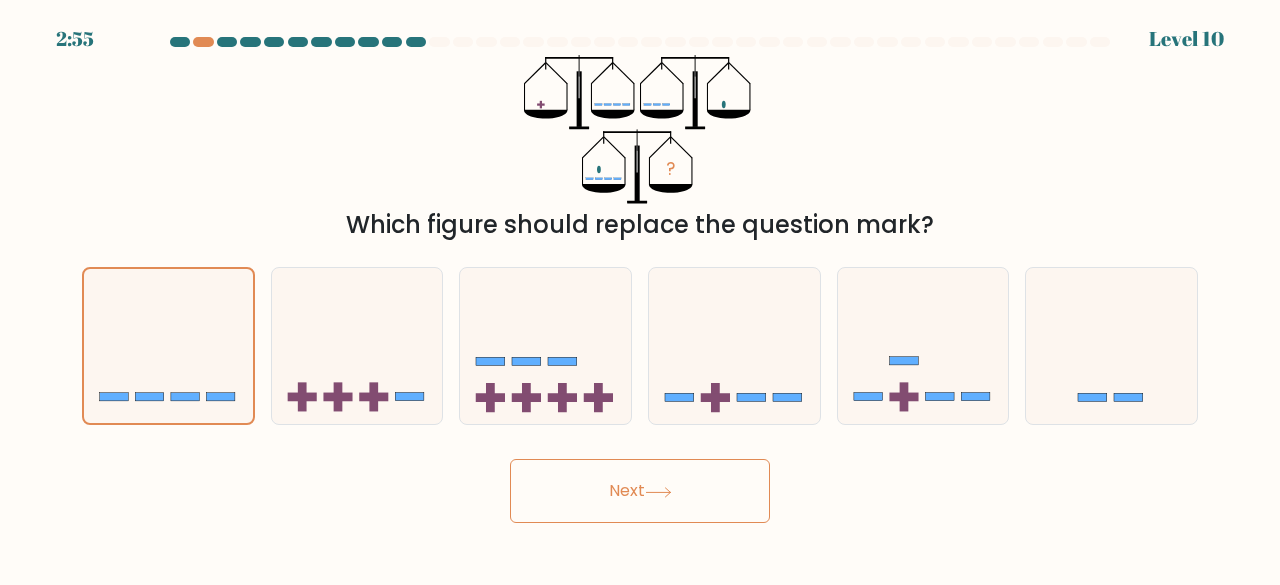 click on "Next" at bounding box center (640, 491) 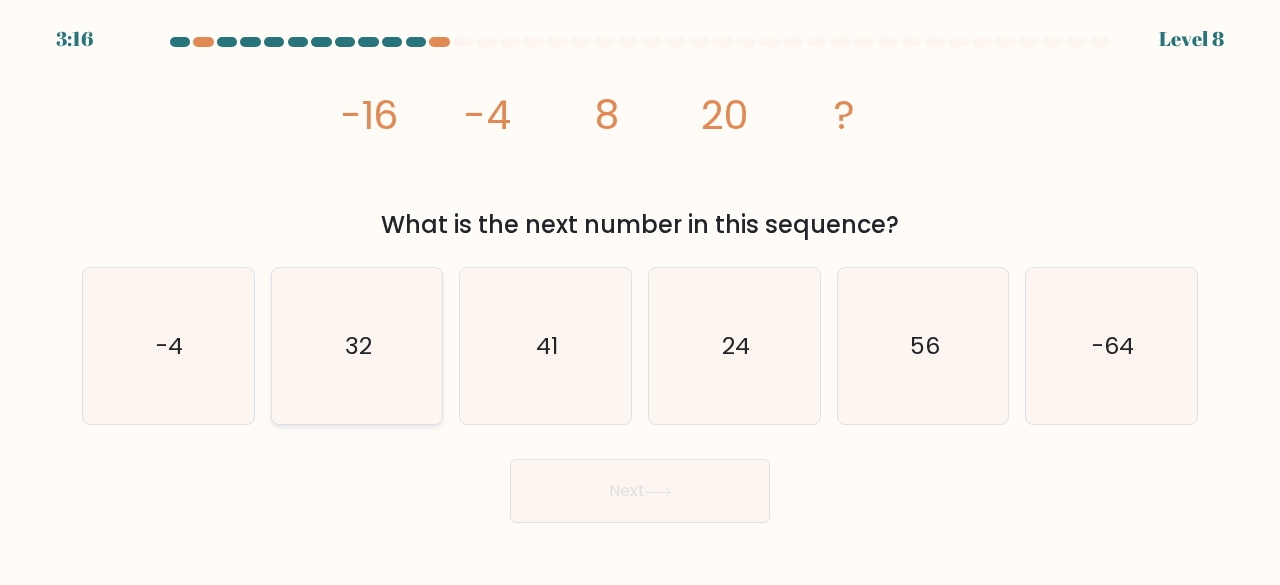 click on "32" 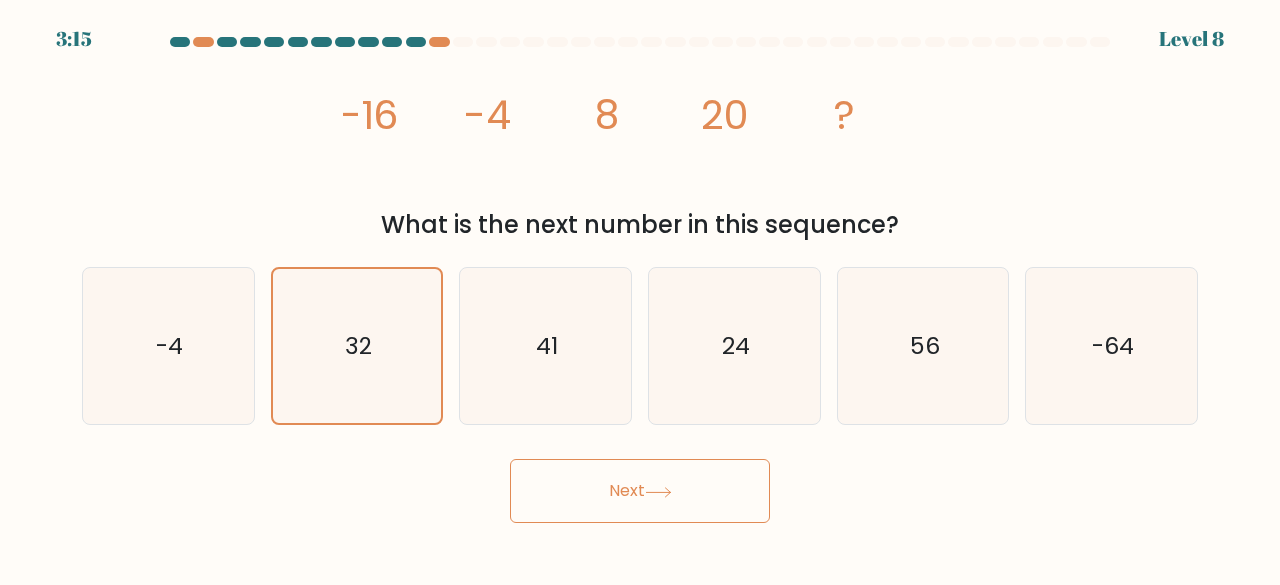 click on "Next" at bounding box center [640, 491] 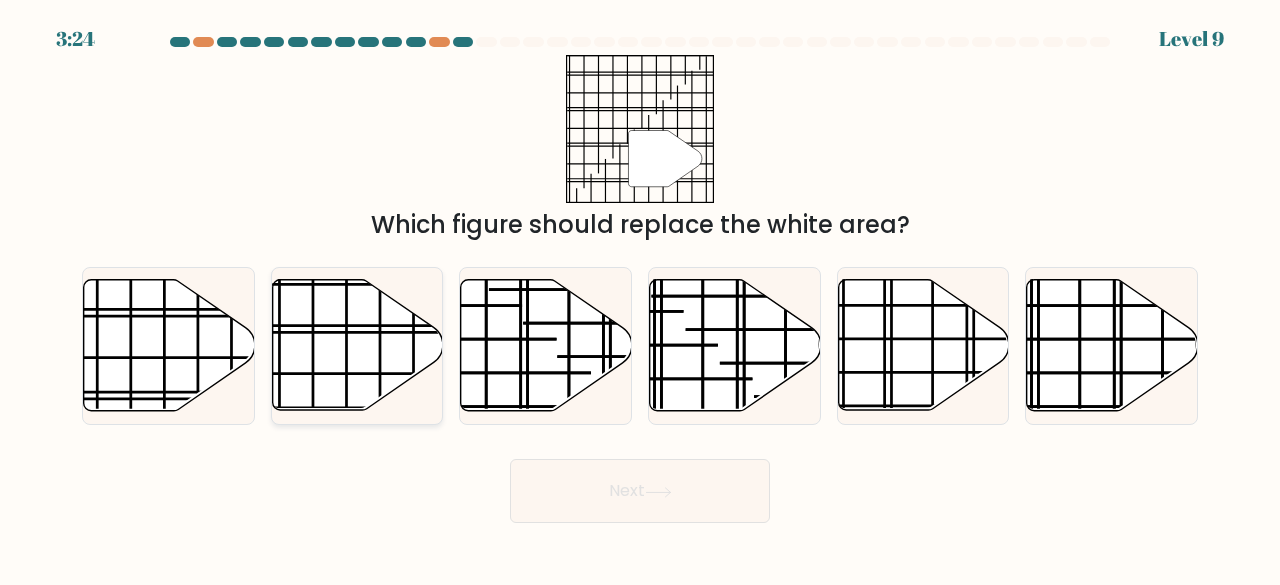 click 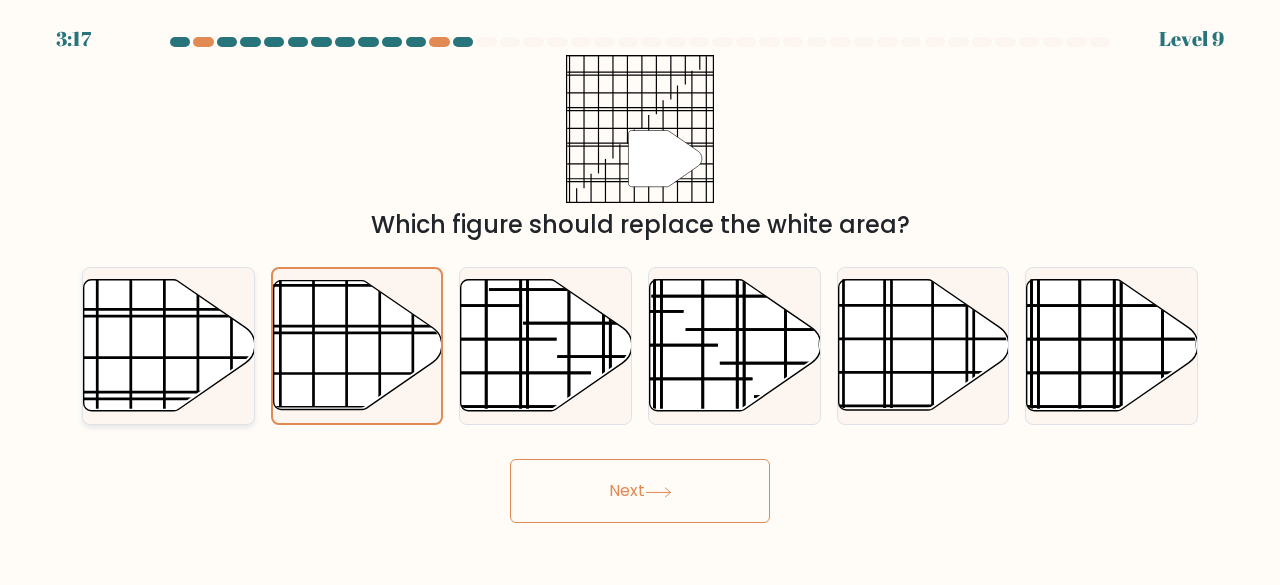 click 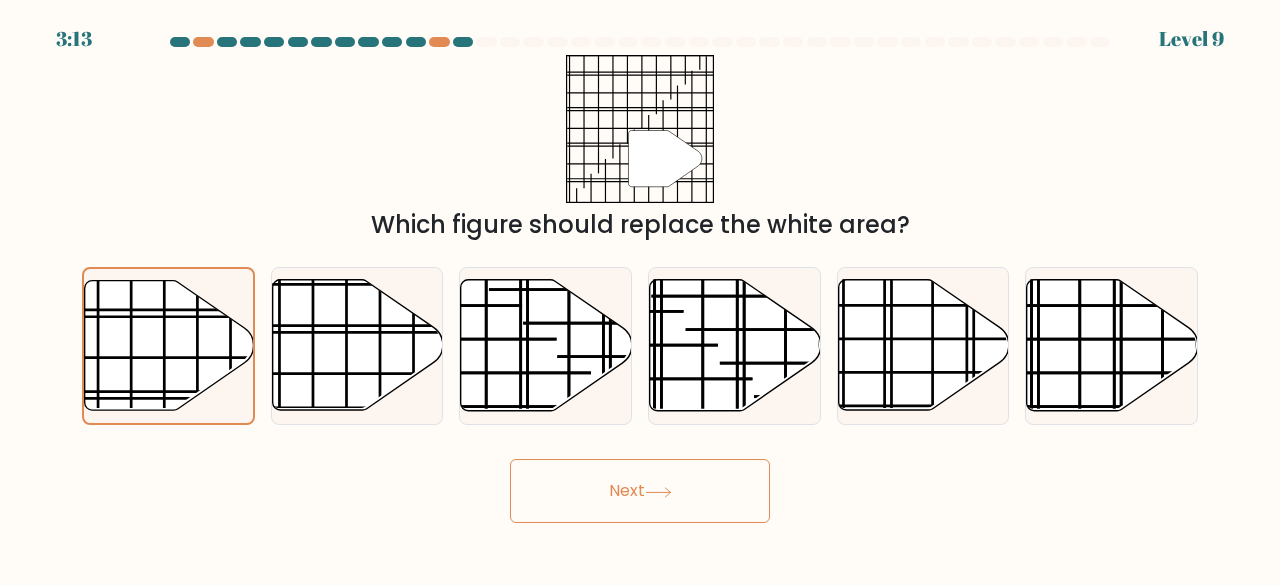 click on "Next" at bounding box center [640, 491] 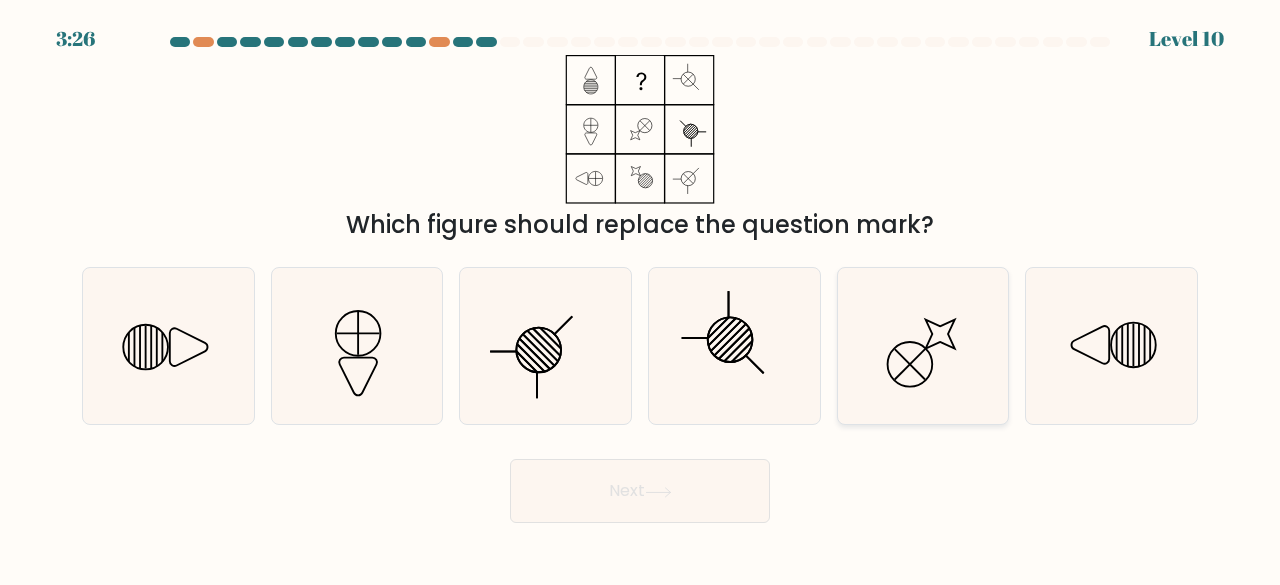 click 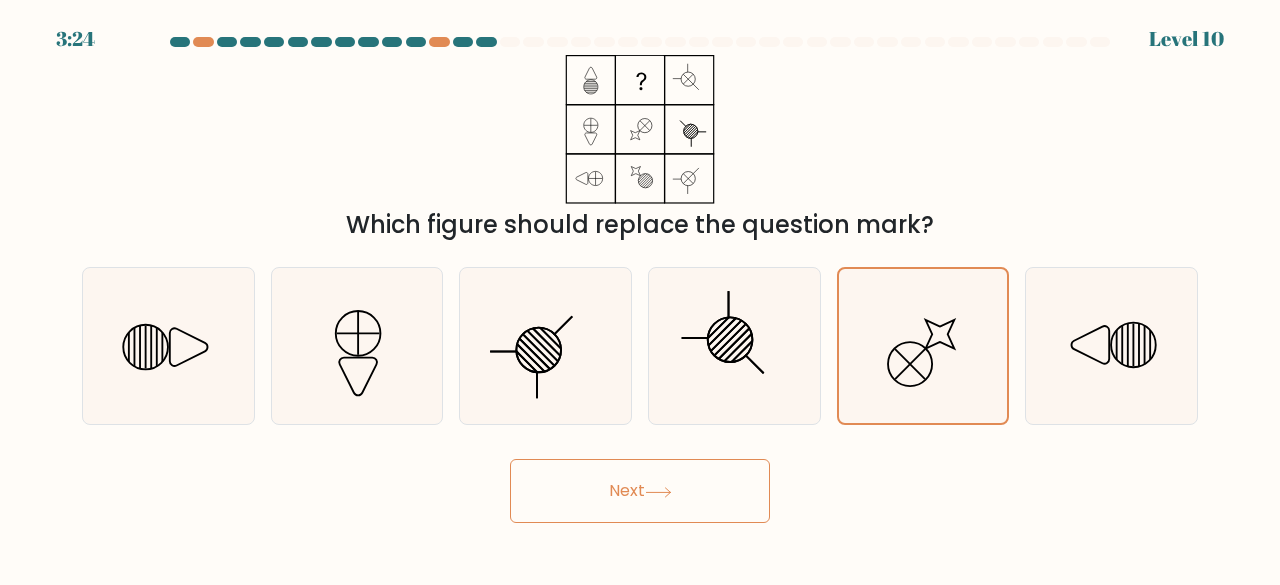 click on "Next" at bounding box center [640, 491] 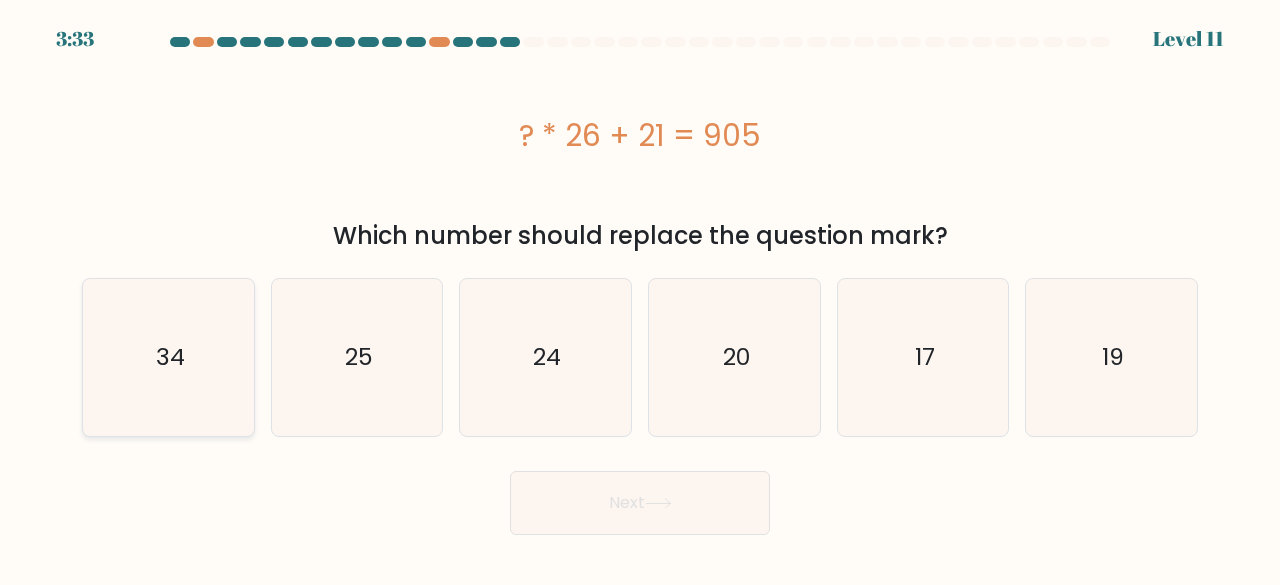 click on "34" 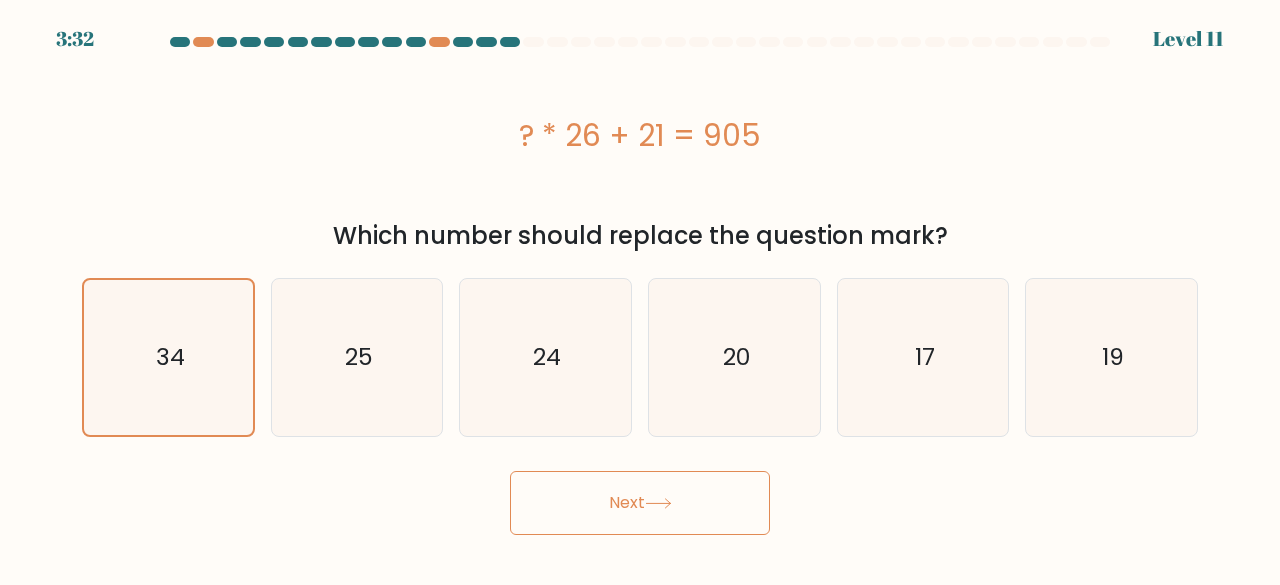 click on "Next" at bounding box center (640, 503) 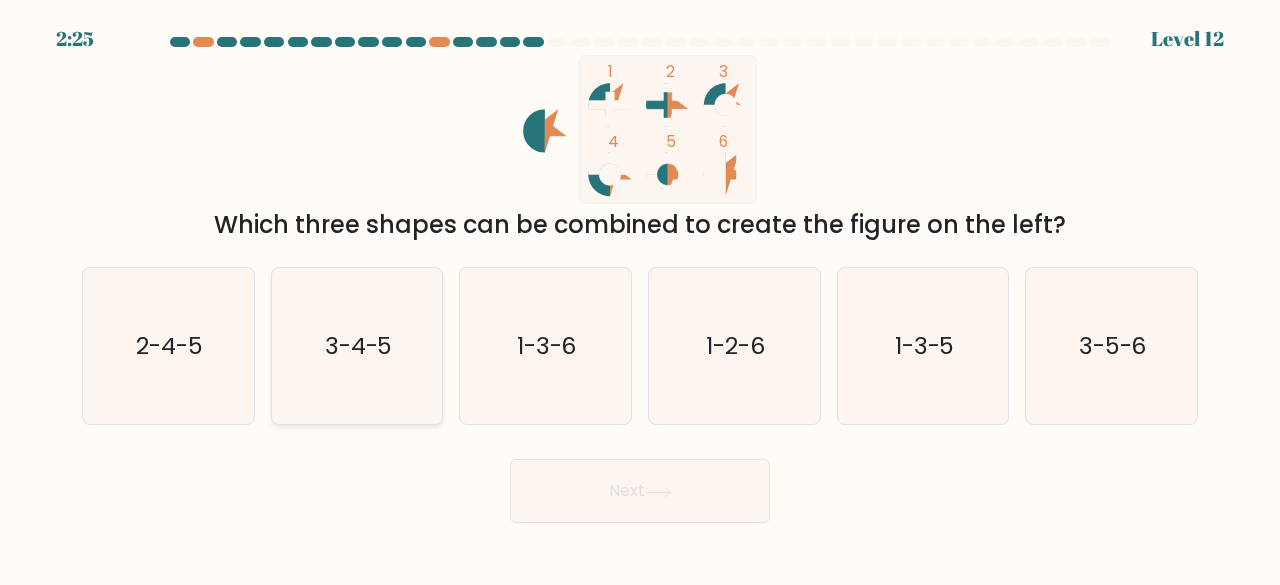 click on "3-4-5" 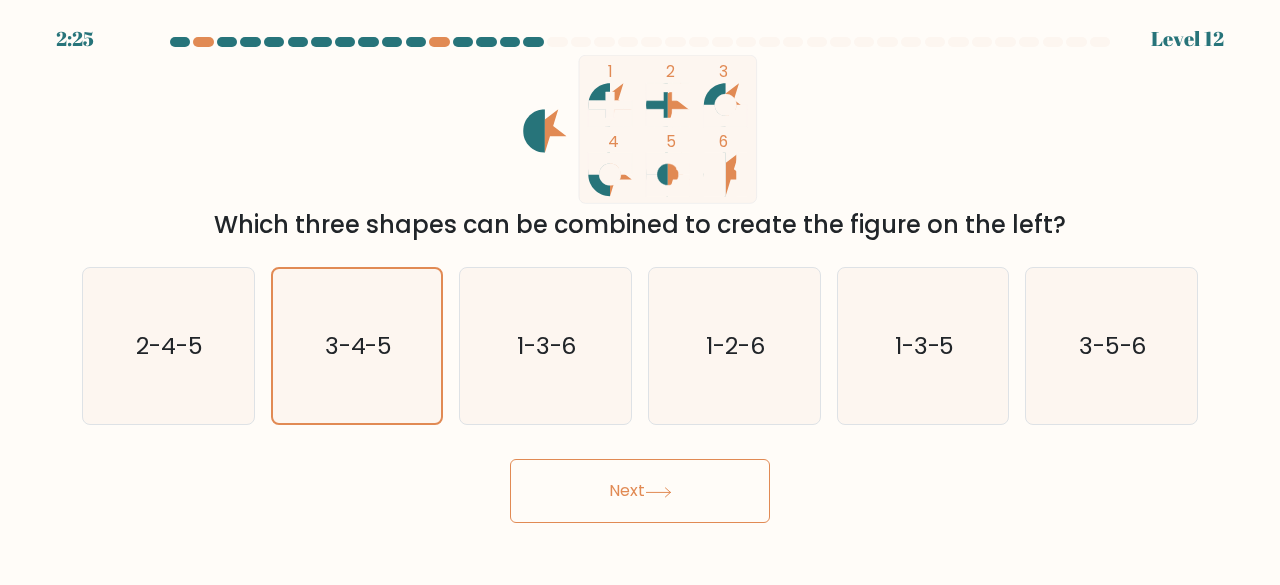 click on "Next" at bounding box center (640, 491) 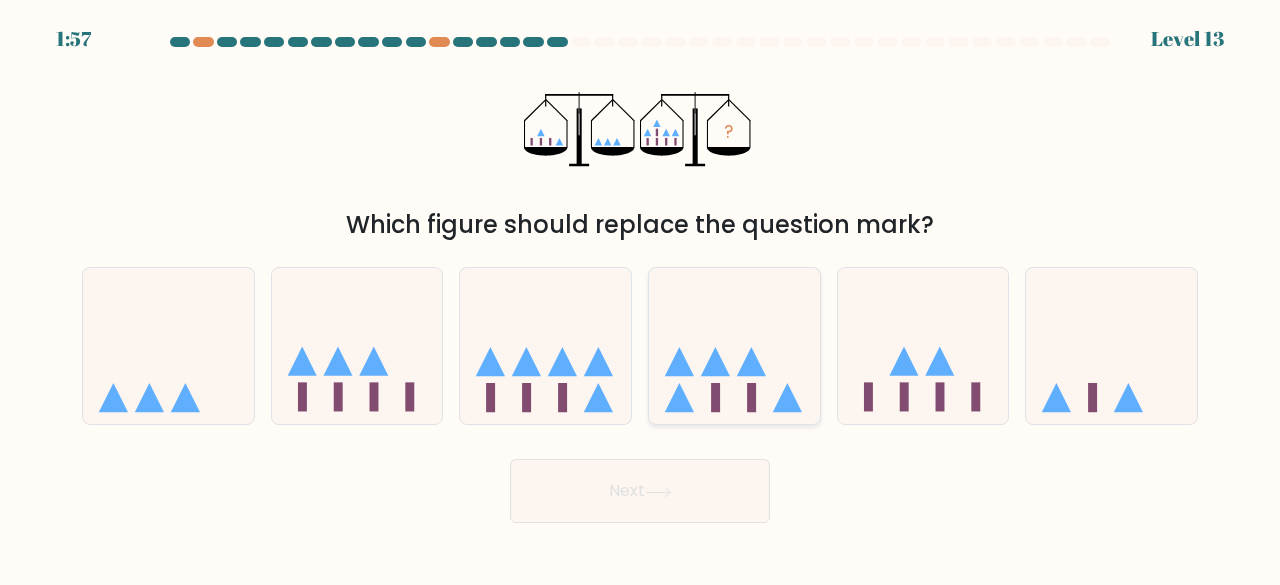 click 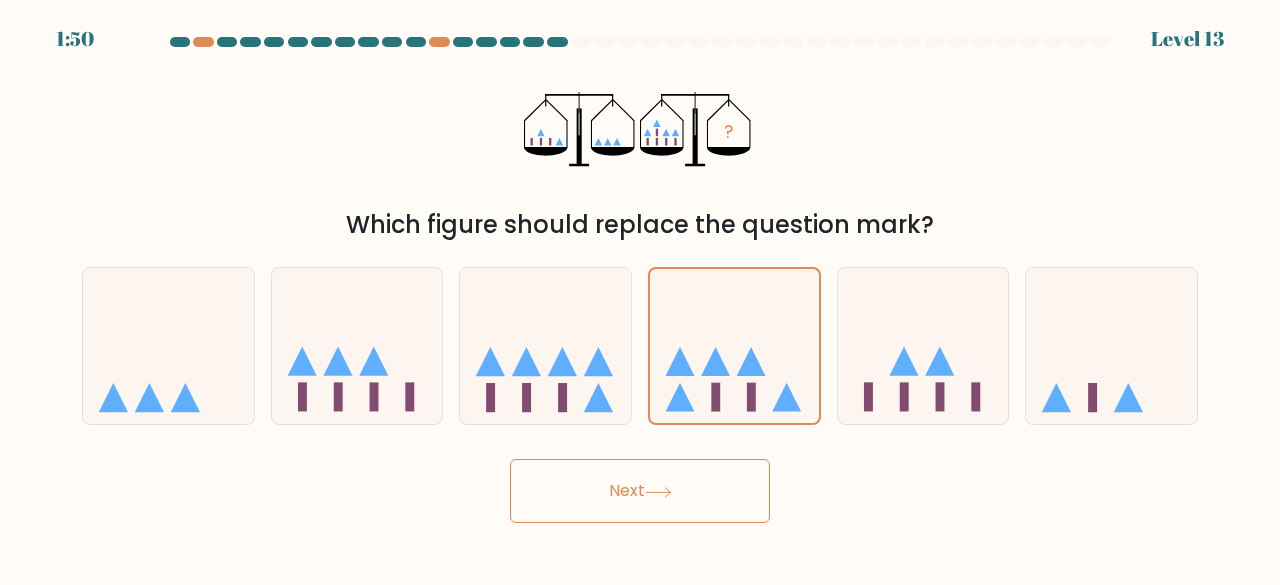 click on "Next" at bounding box center [640, 491] 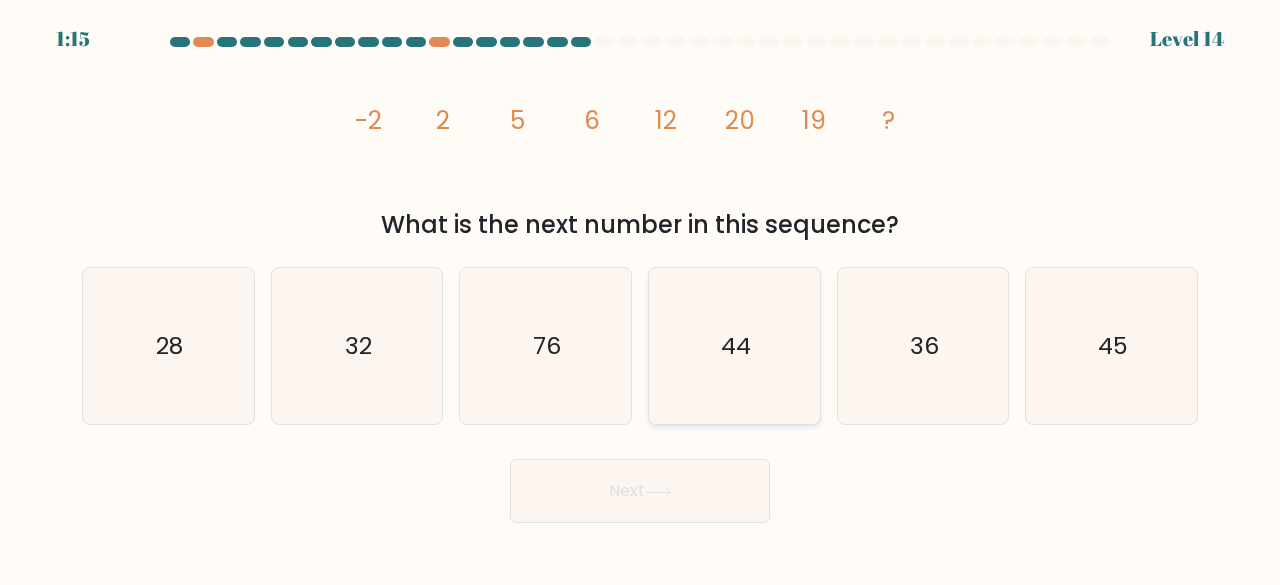 click on "44" 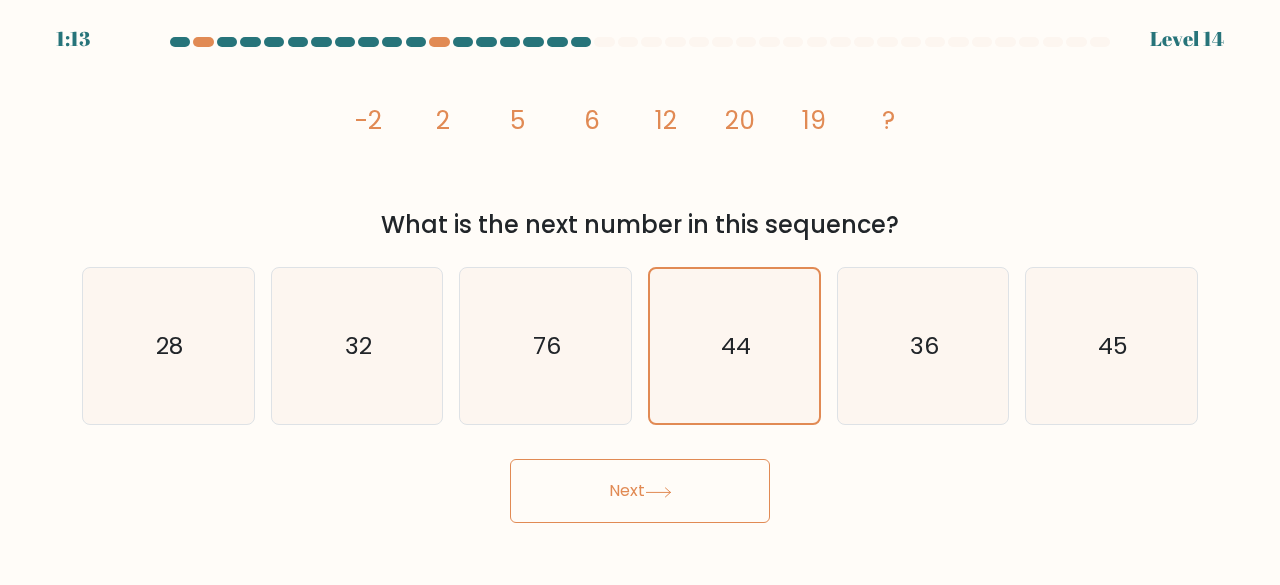 click on "Next" at bounding box center [640, 491] 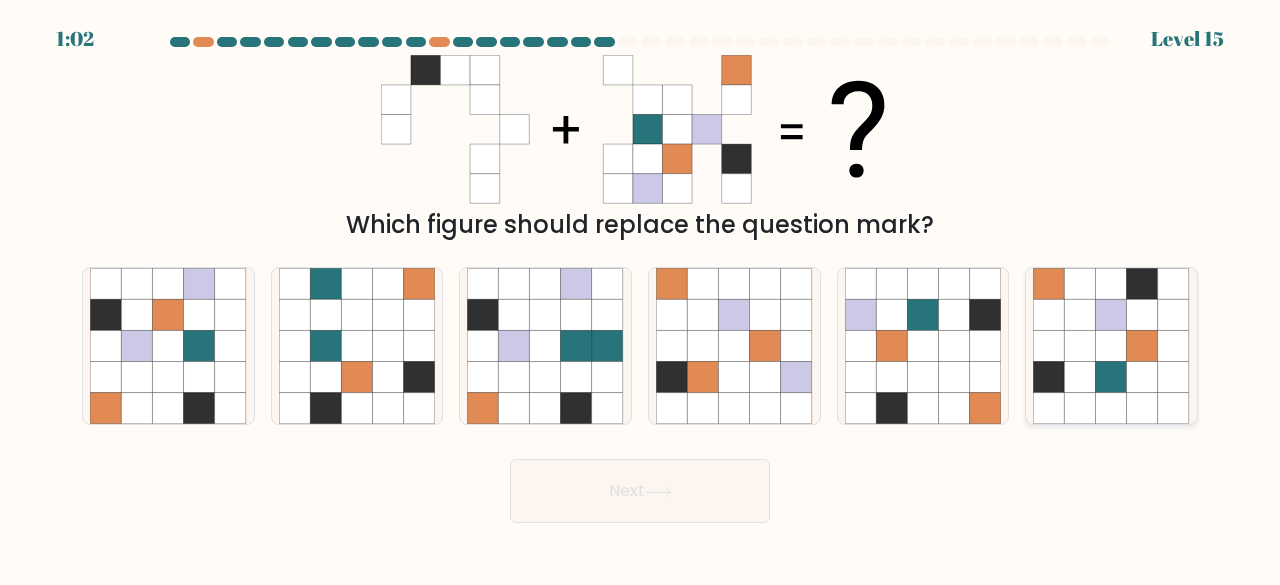 click 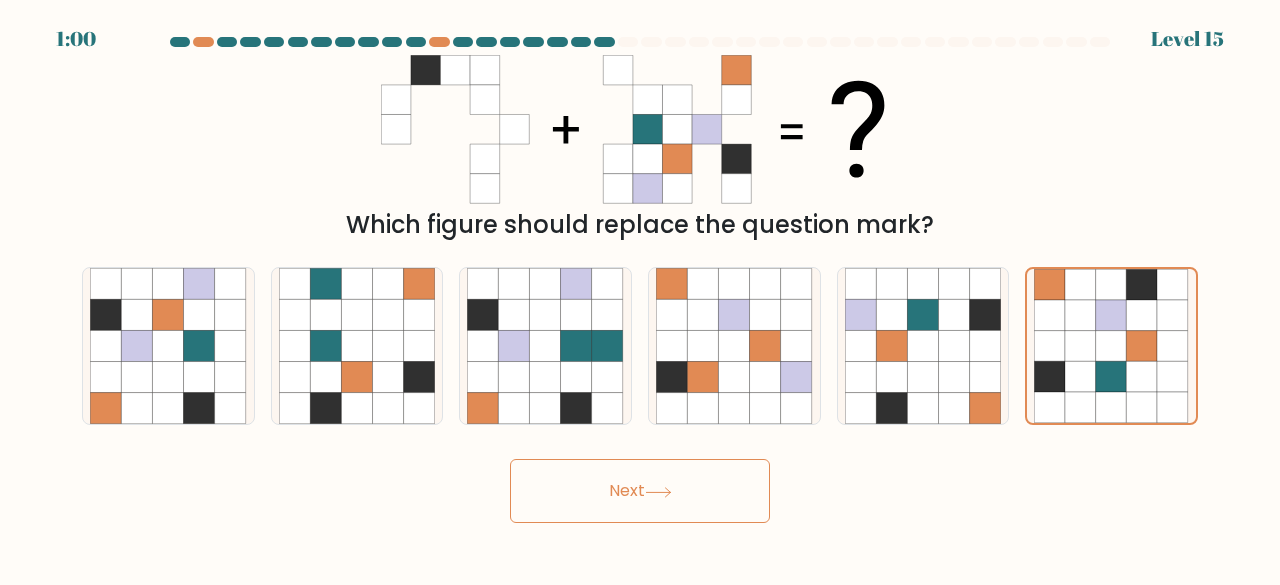 click on "Next" at bounding box center [640, 491] 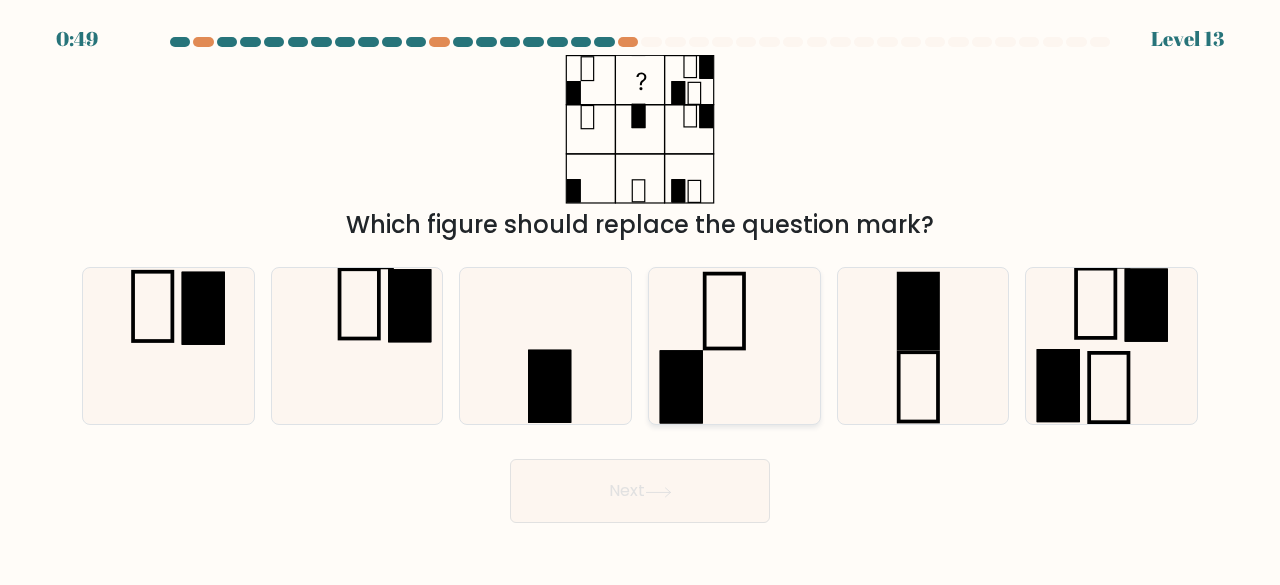 click 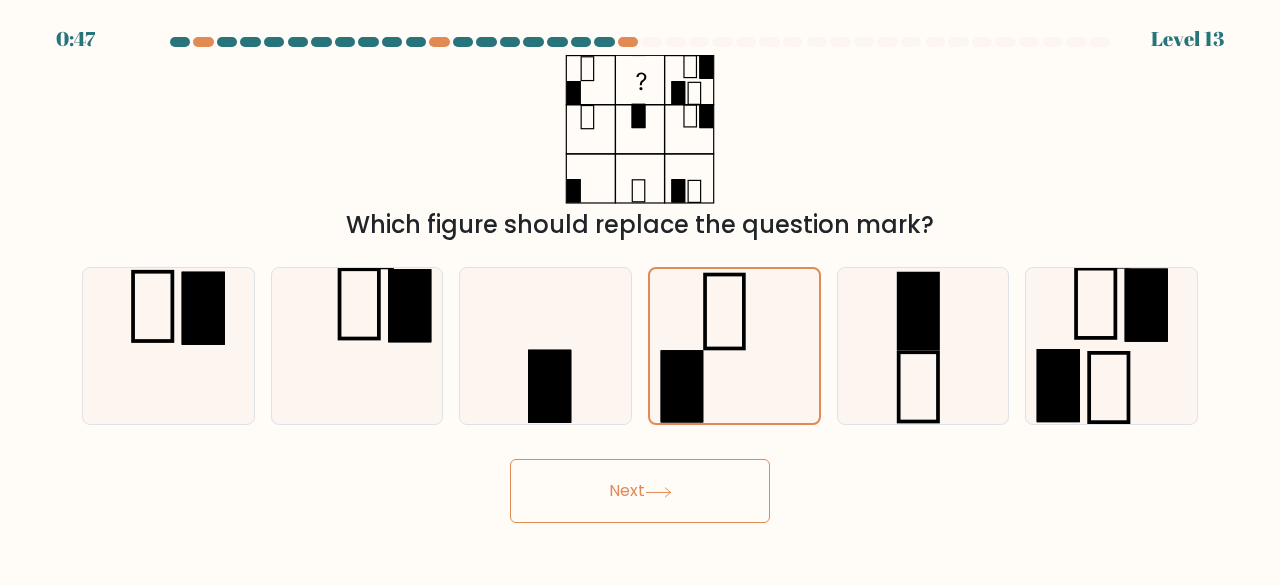 click on "Next" at bounding box center (640, 491) 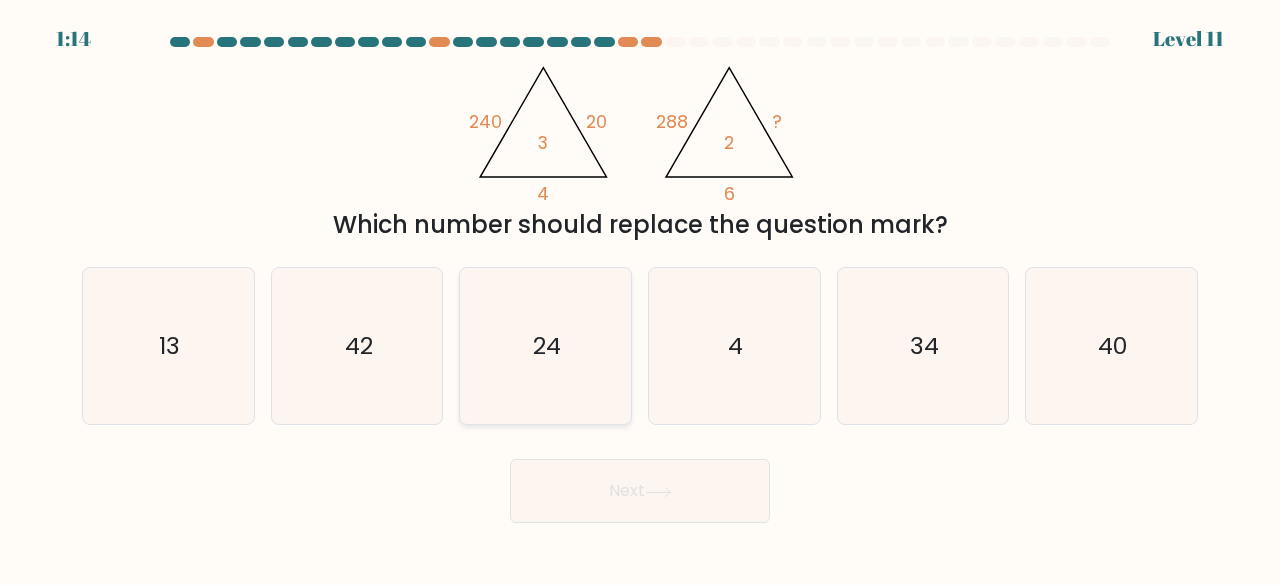 click on "24" 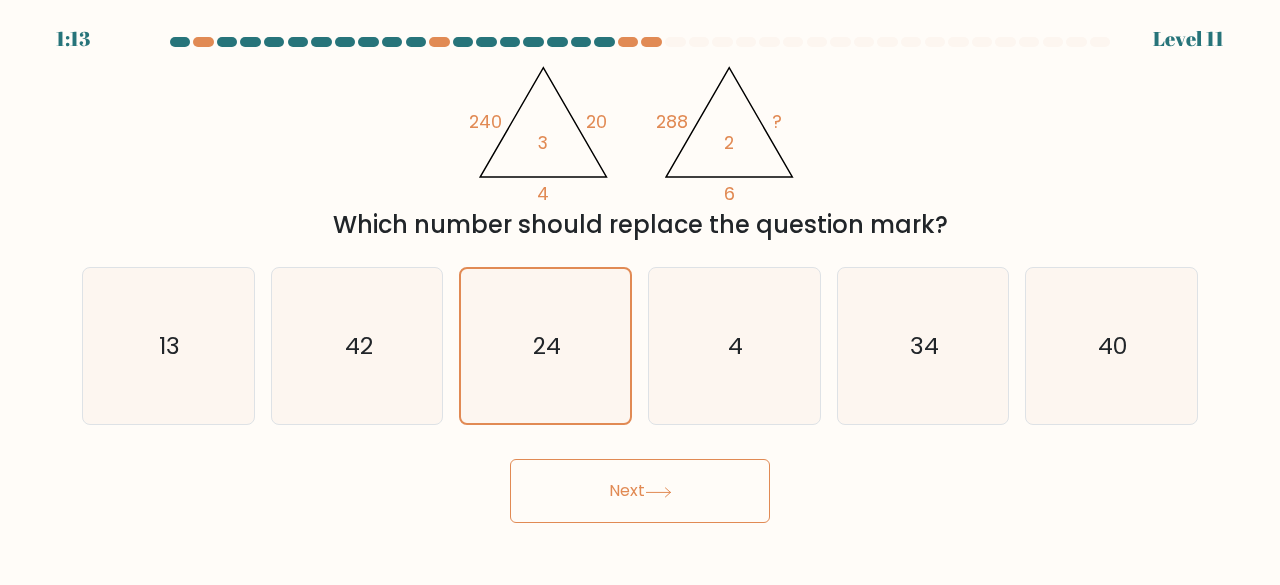 click on "Next" at bounding box center (640, 491) 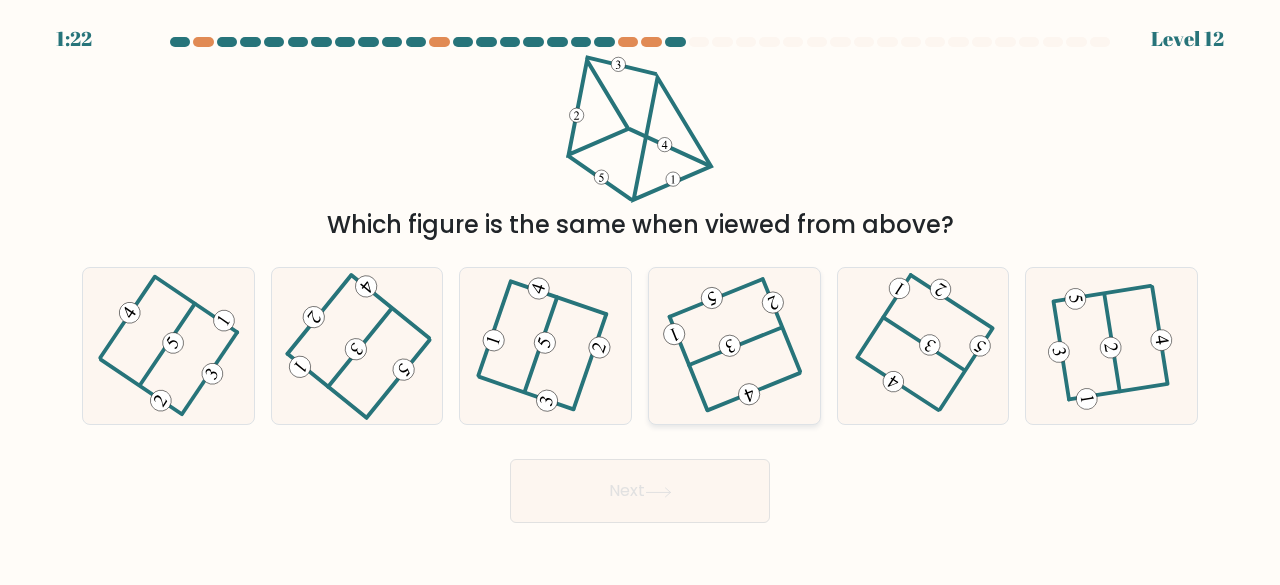 click 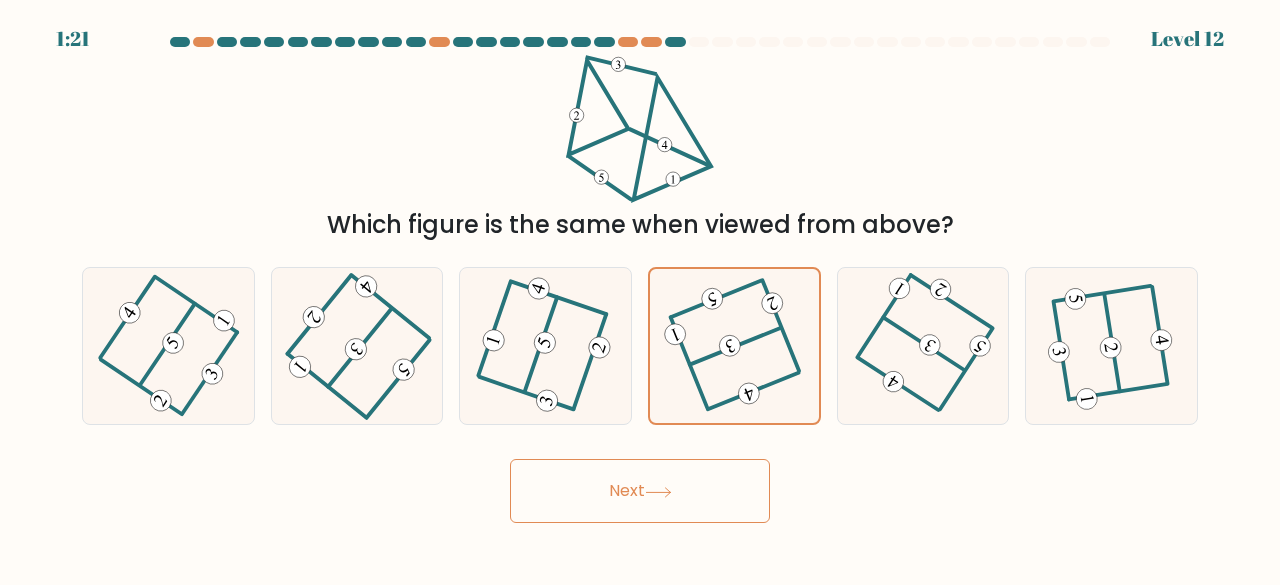 click on "Next" at bounding box center (640, 491) 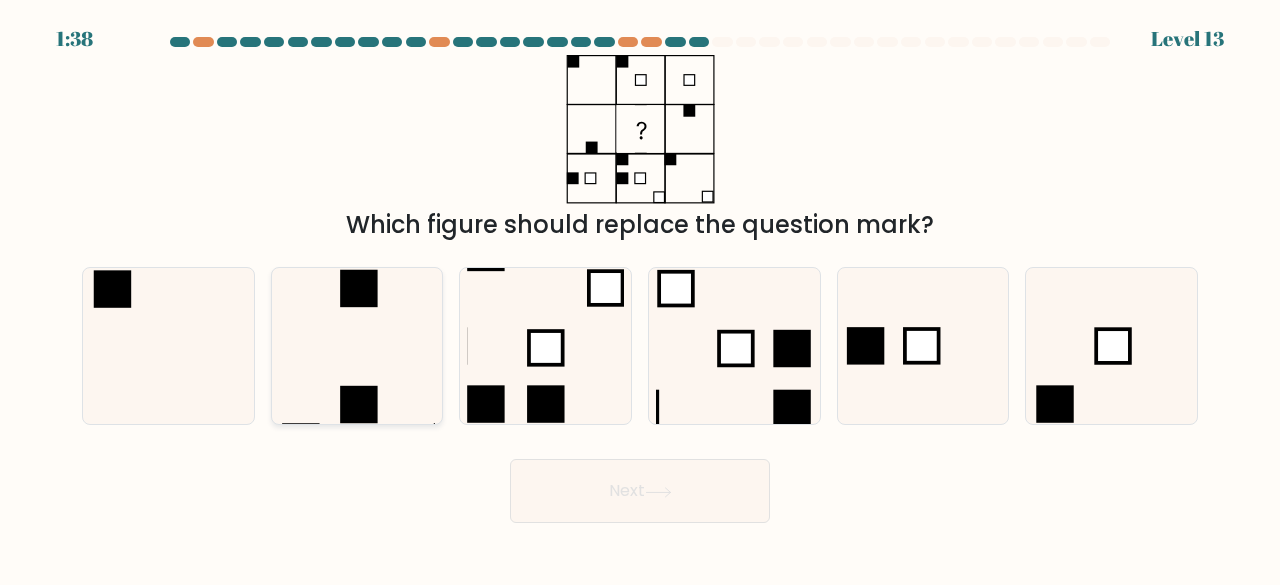 click 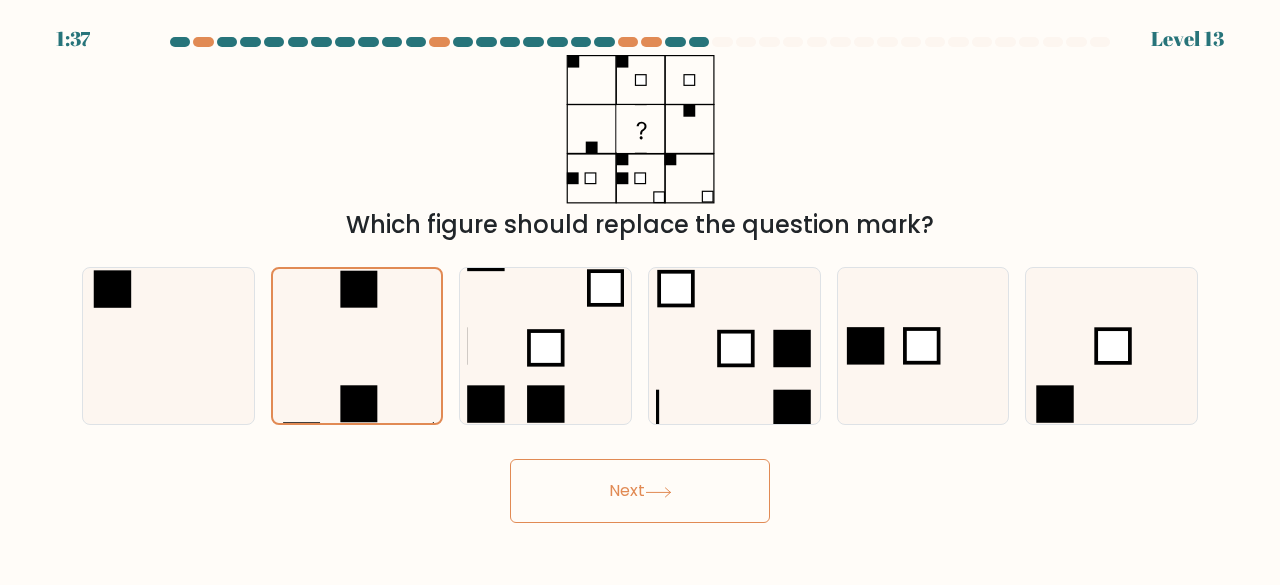 click on "Next" at bounding box center (640, 491) 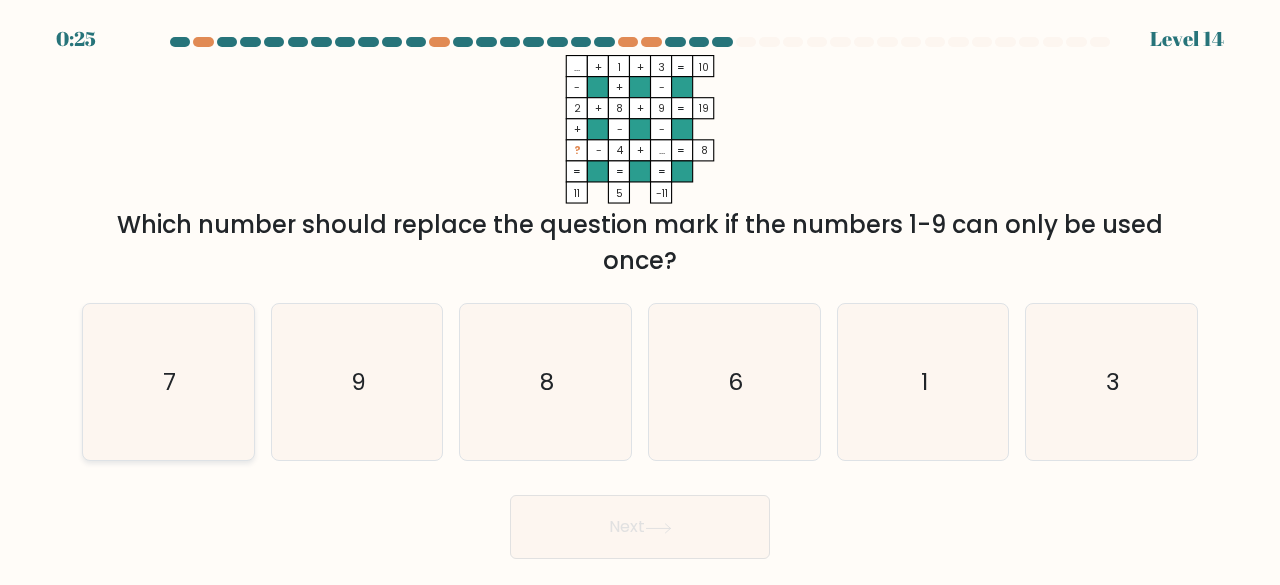 click on "7" 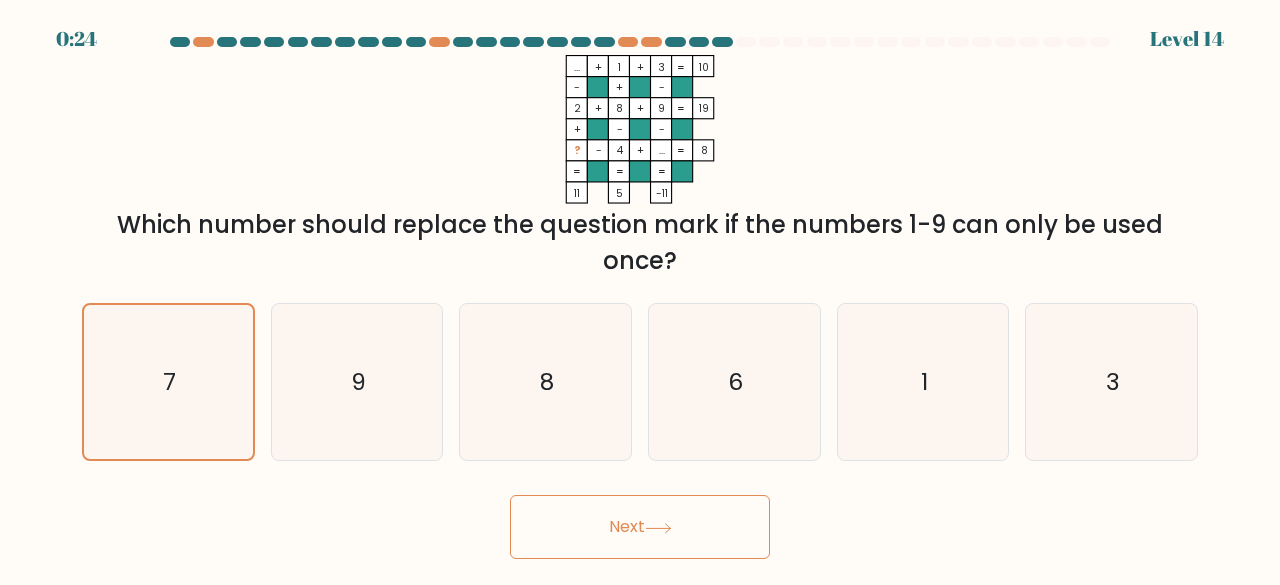 click on "Next" at bounding box center [640, 527] 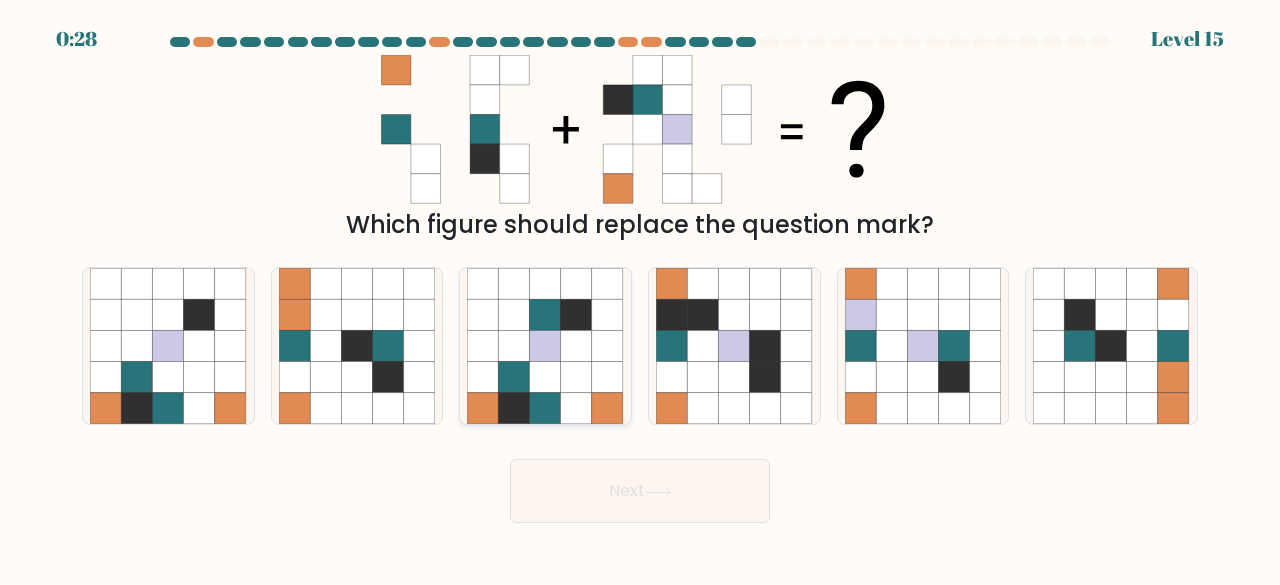 click 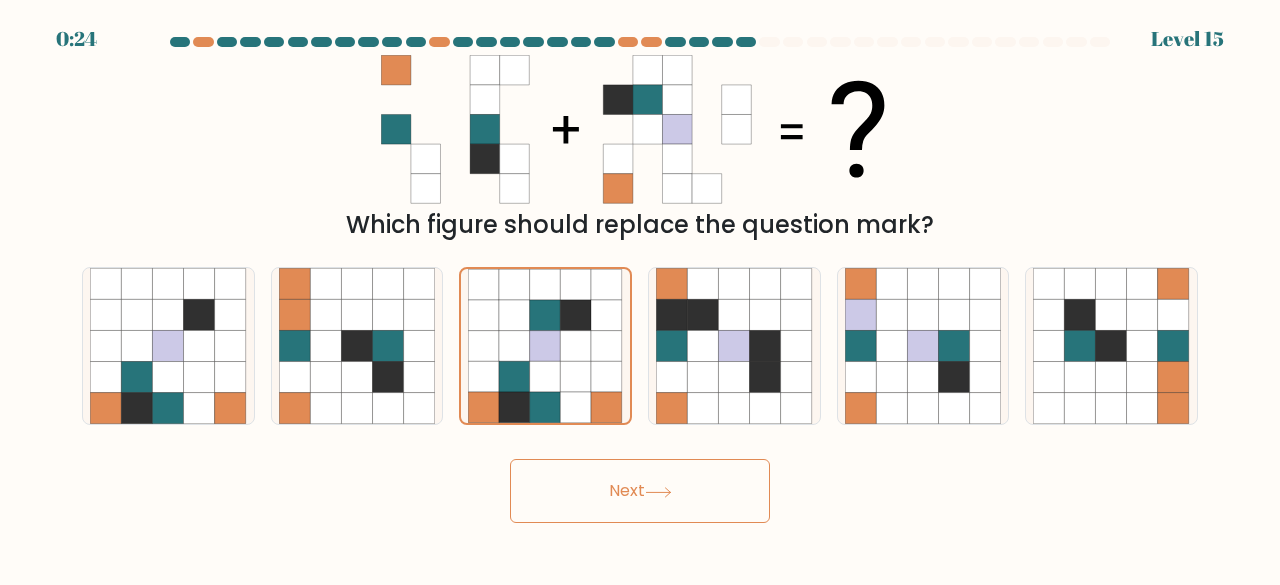 click on "Next" at bounding box center [640, 491] 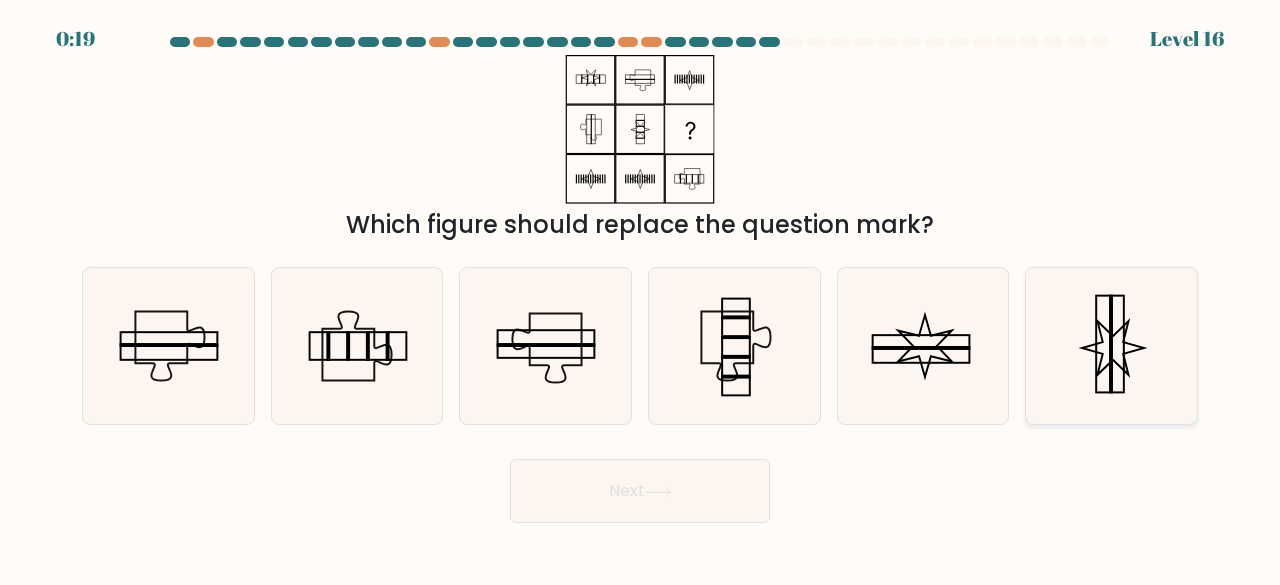 click 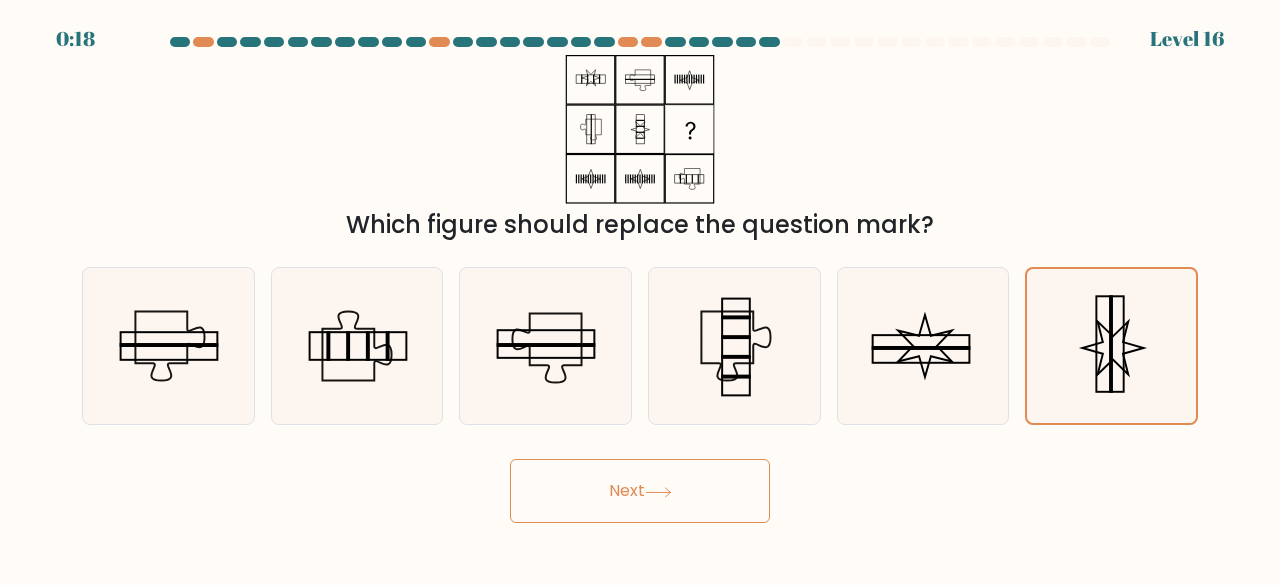 click on "Next" at bounding box center [640, 491] 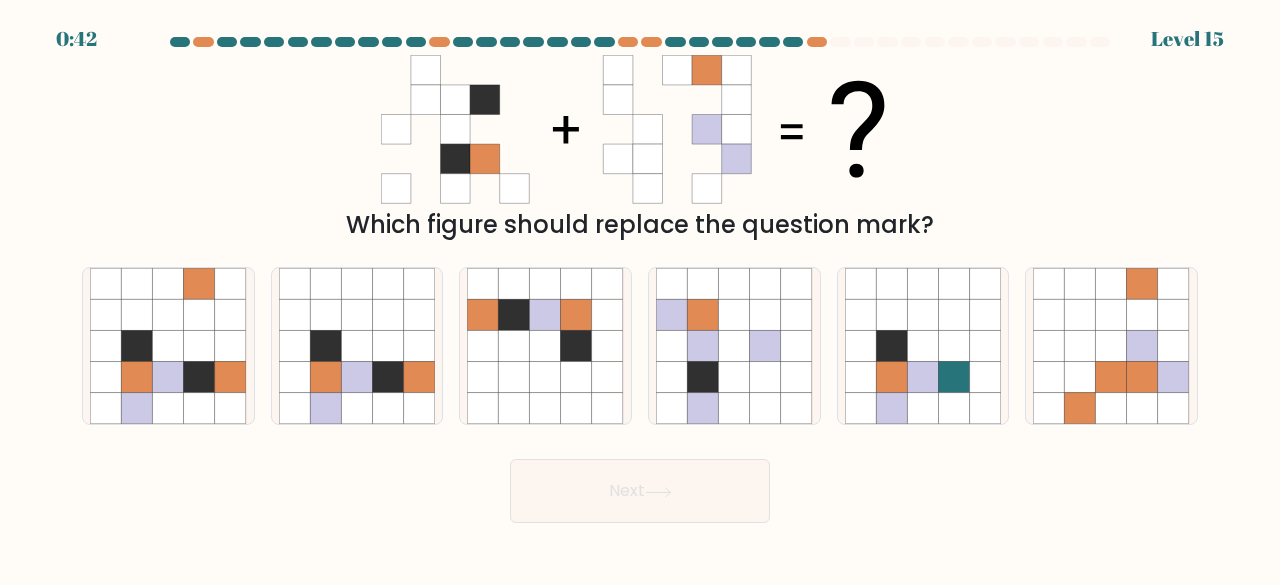 scroll, scrollTop: 0, scrollLeft: 0, axis: both 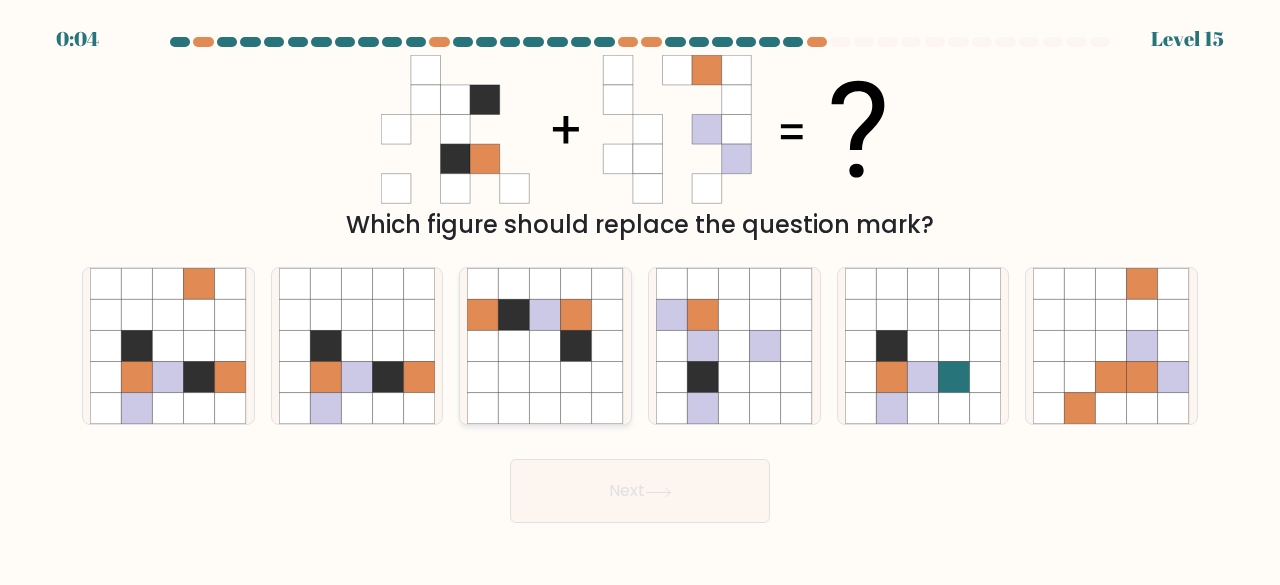 click 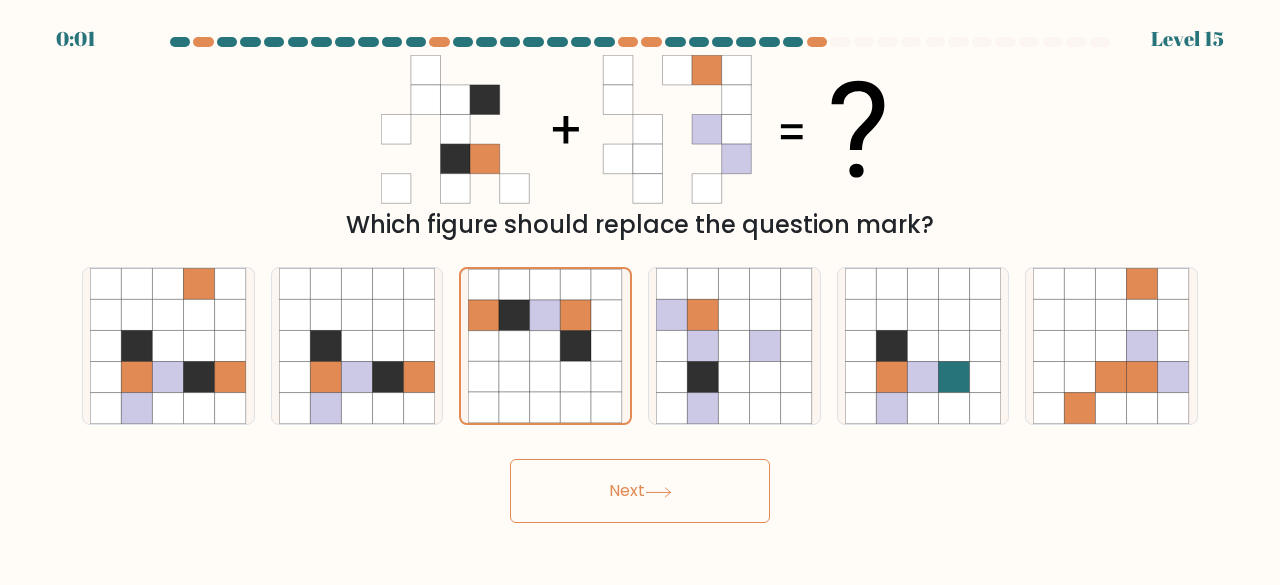 click on "Next" at bounding box center [640, 491] 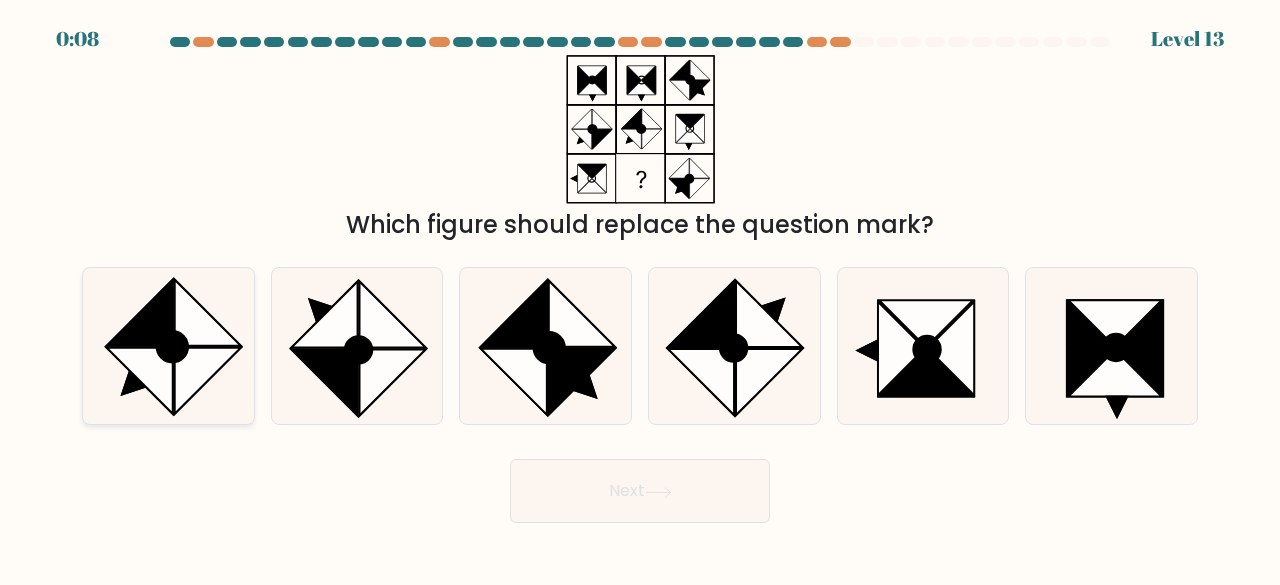 click 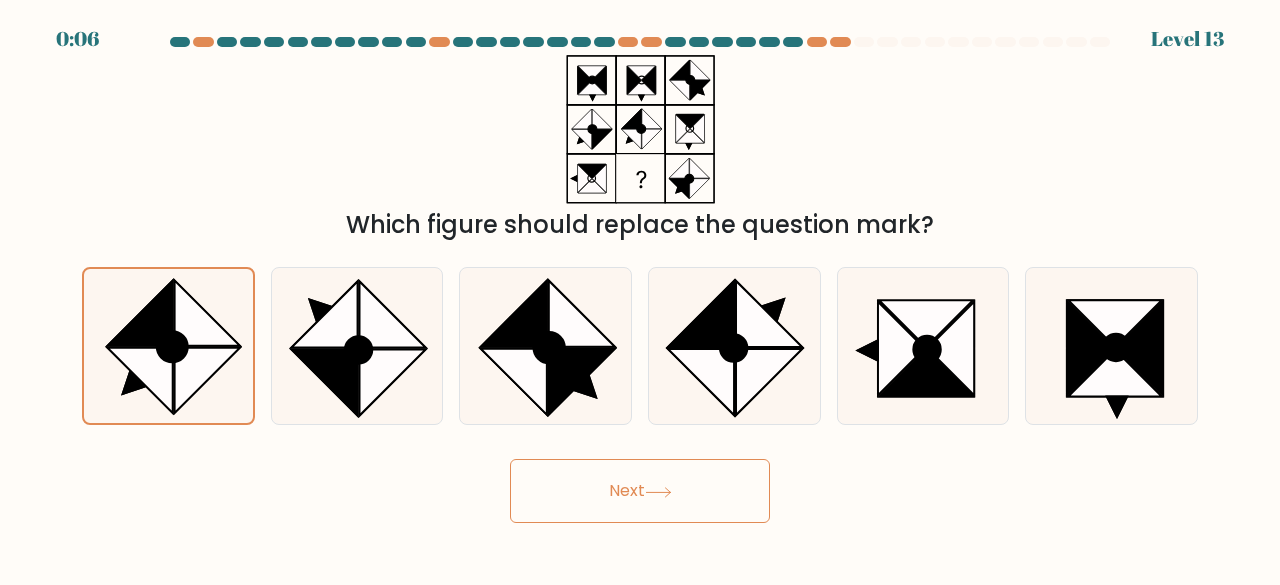 click on "Next" at bounding box center [640, 491] 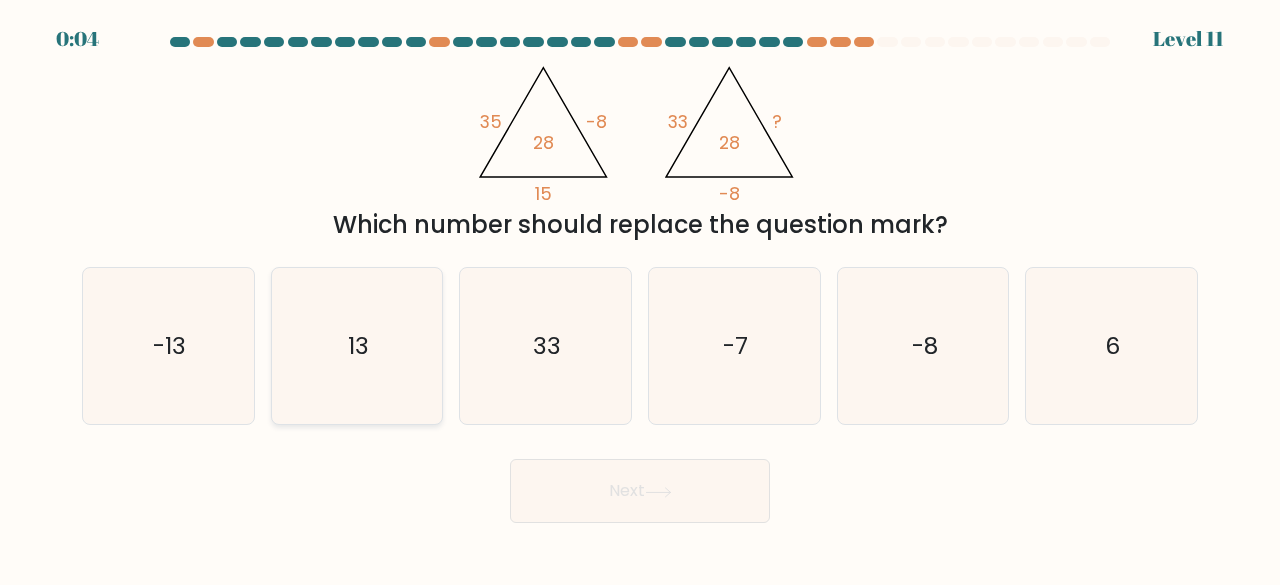 click on "13" 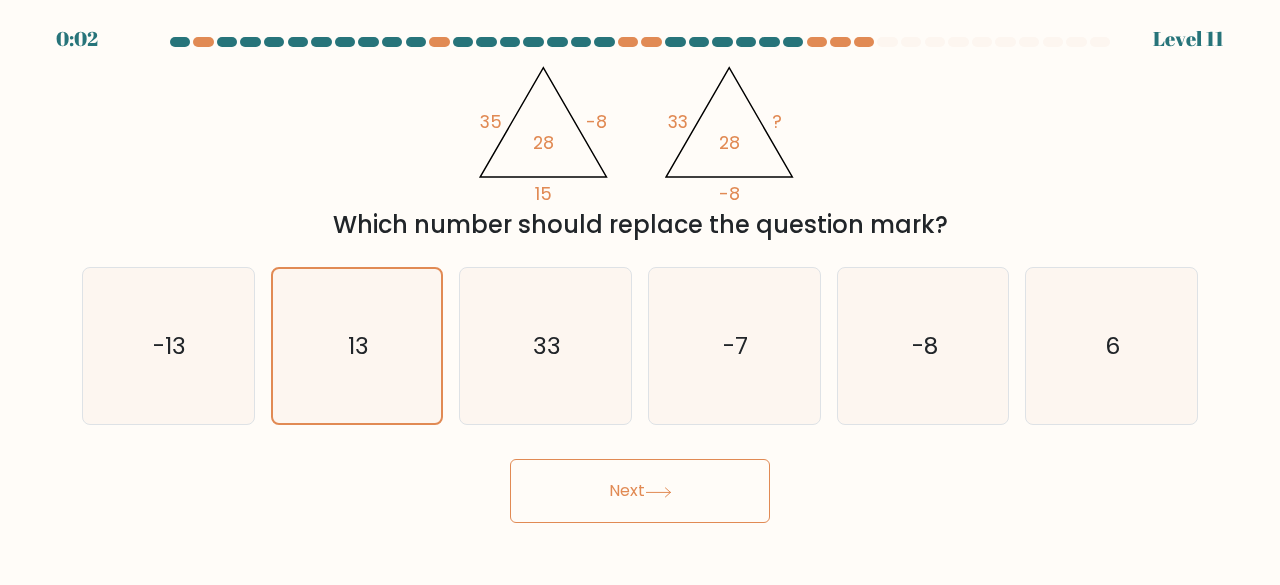 click on "Next" at bounding box center [640, 491] 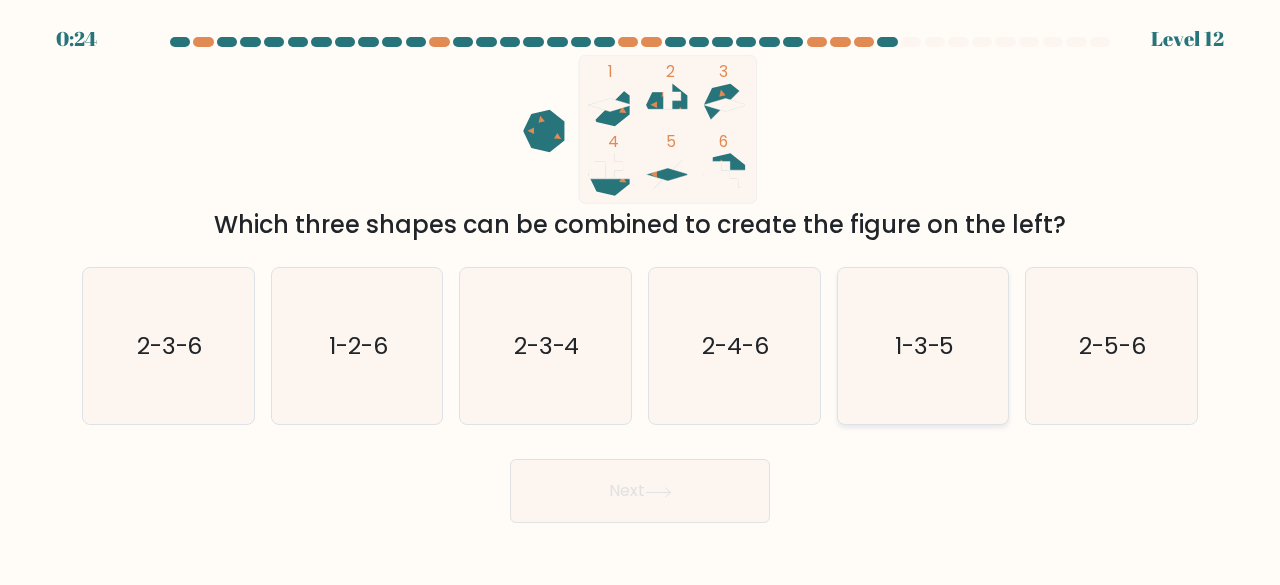 click on "1-3-5" 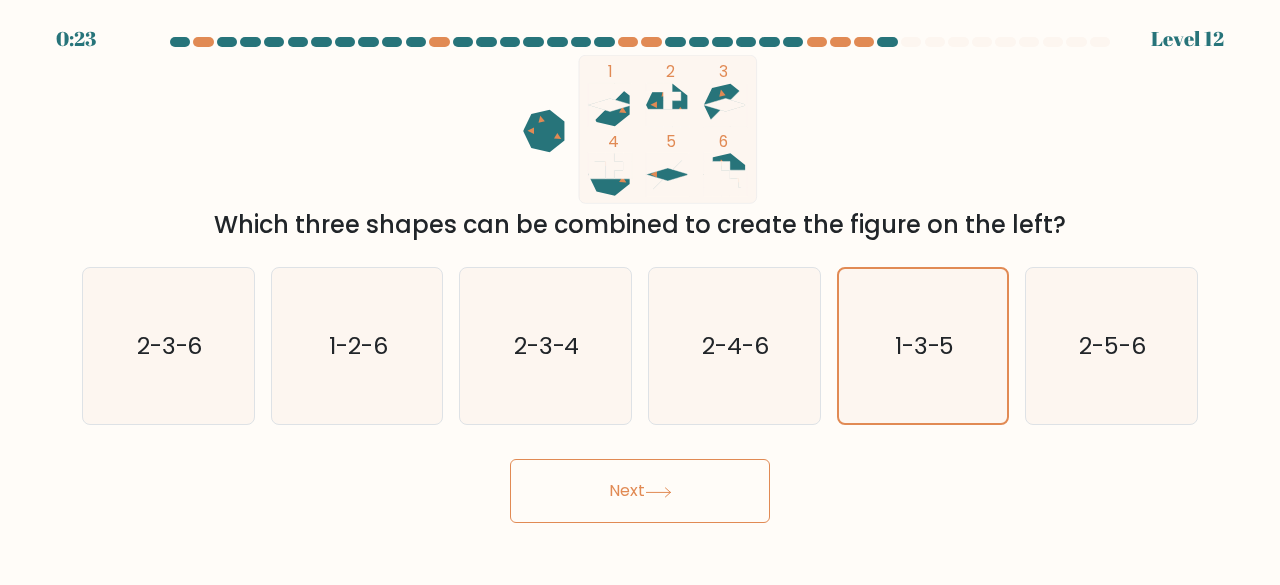 click on "0:23
Level 12" at bounding box center (640, 292) 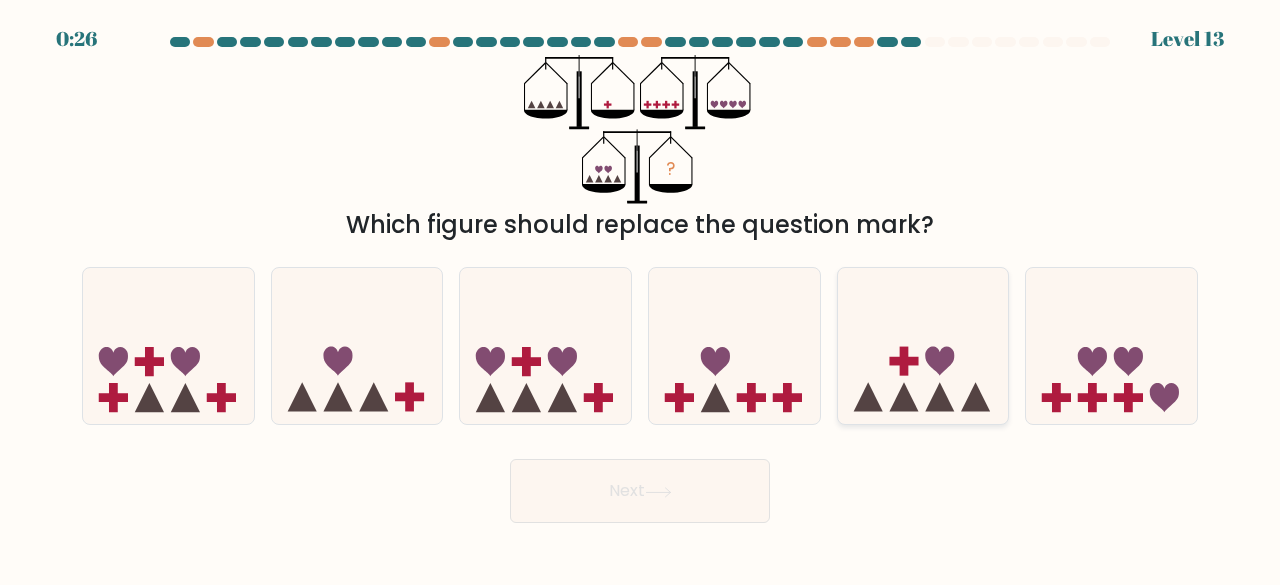 click 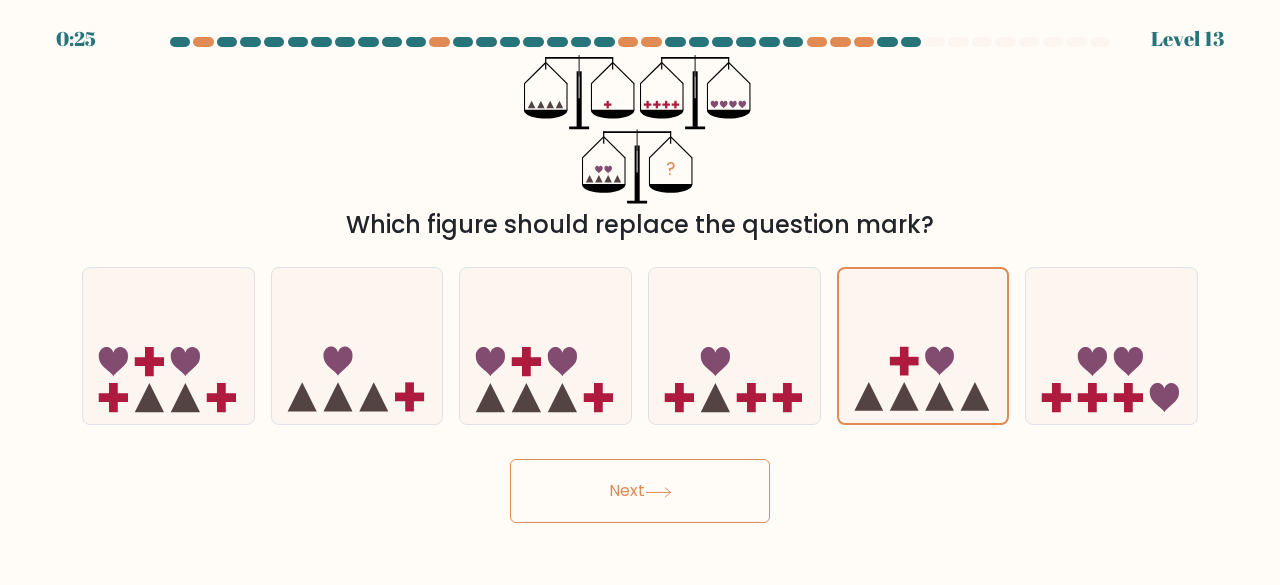 click on "Next" at bounding box center [640, 491] 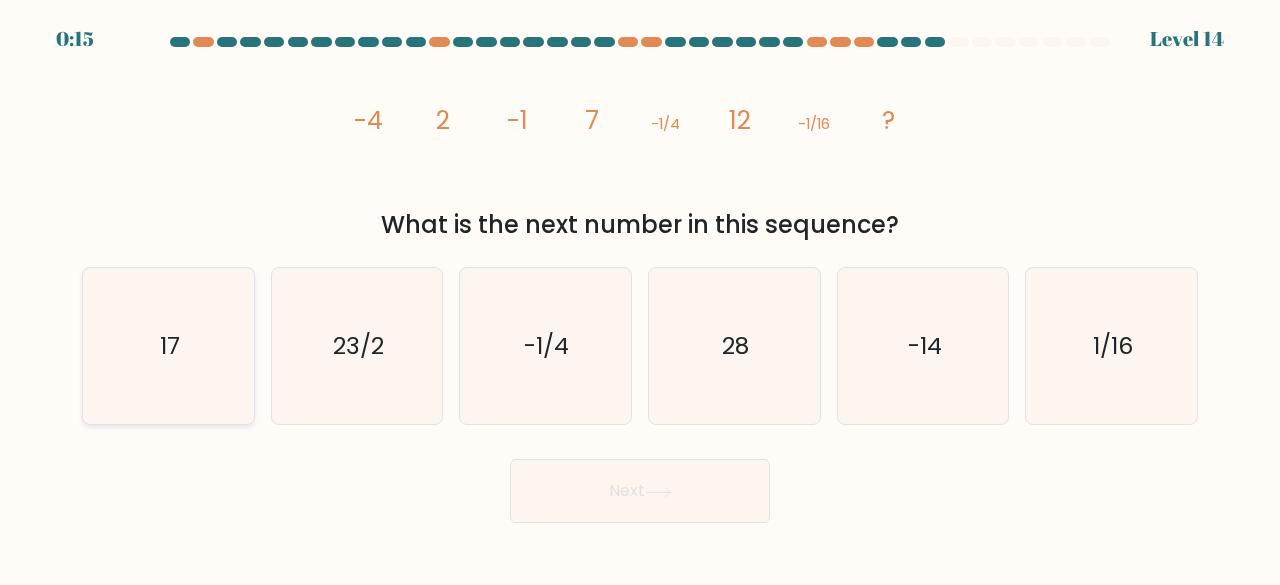 click on "17" 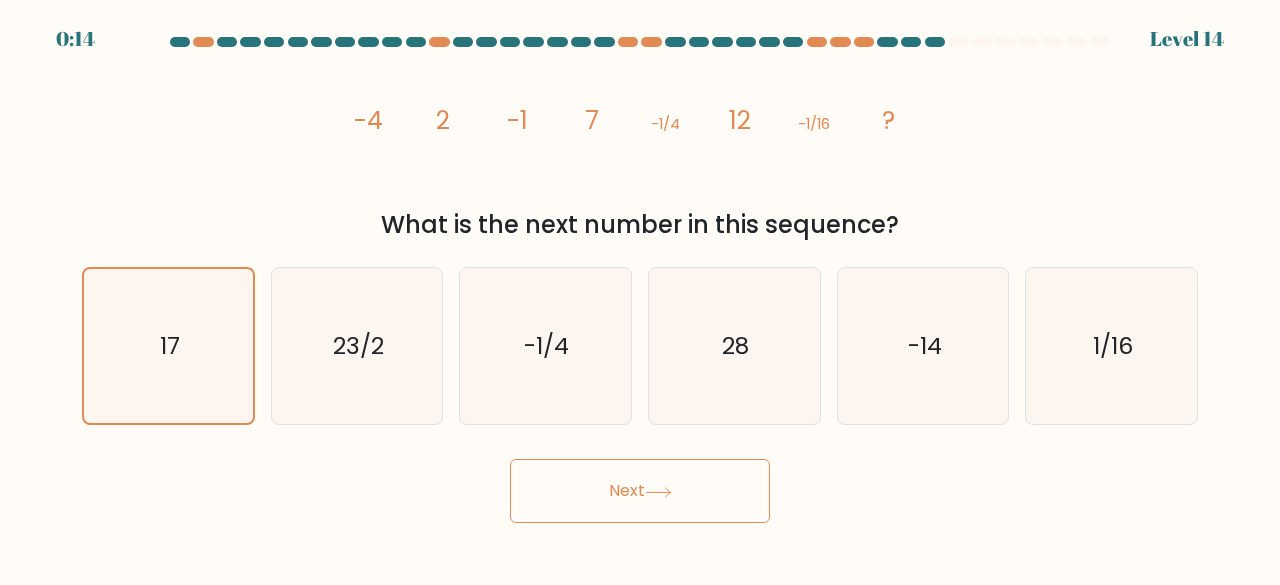 click on "Next" at bounding box center [640, 491] 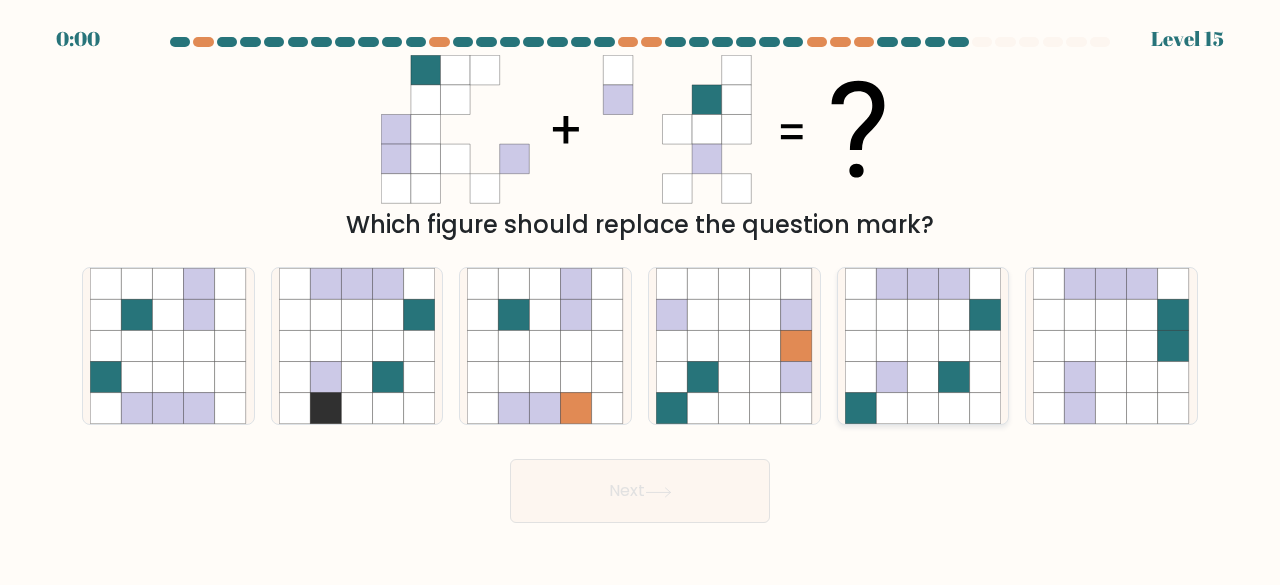 click 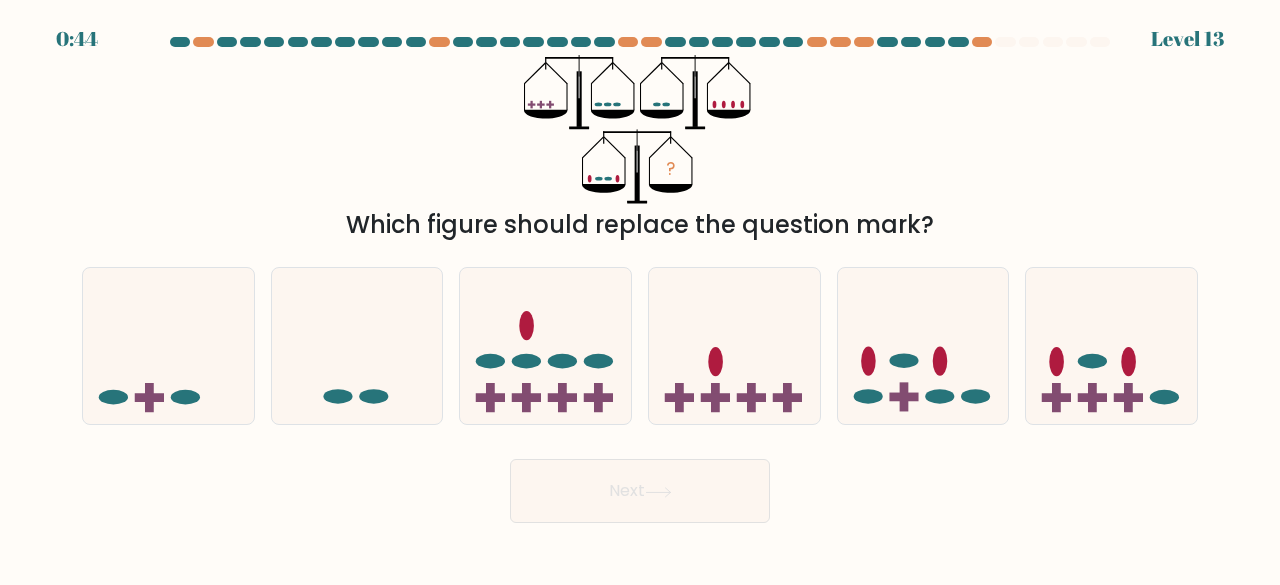 scroll, scrollTop: 0, scrollLeft: 0, axis: both 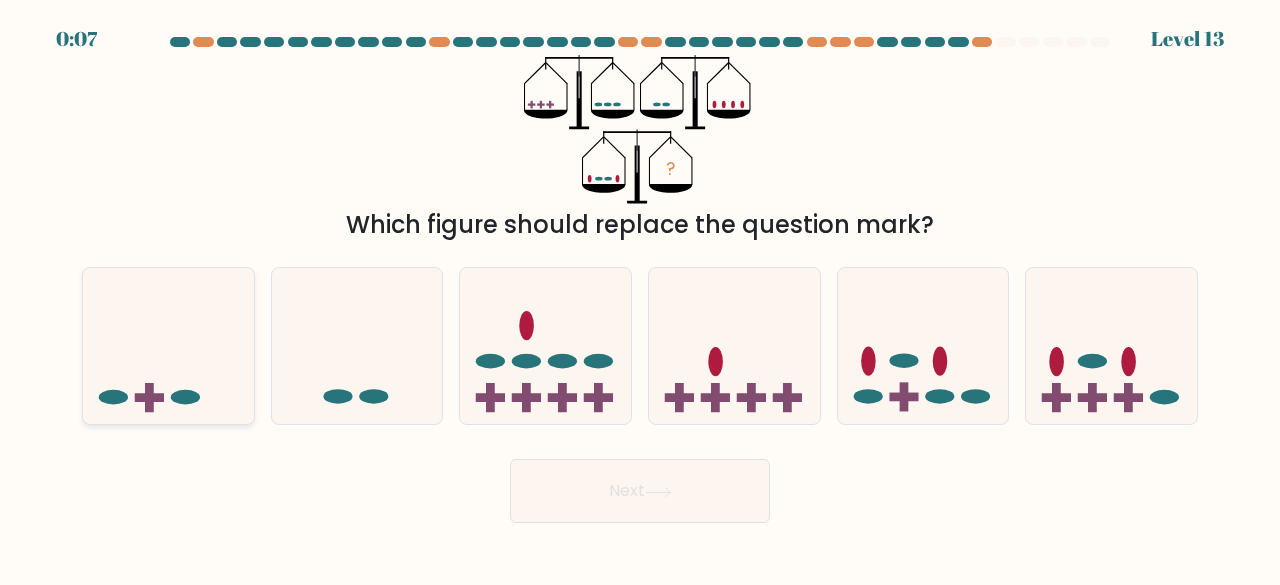 click 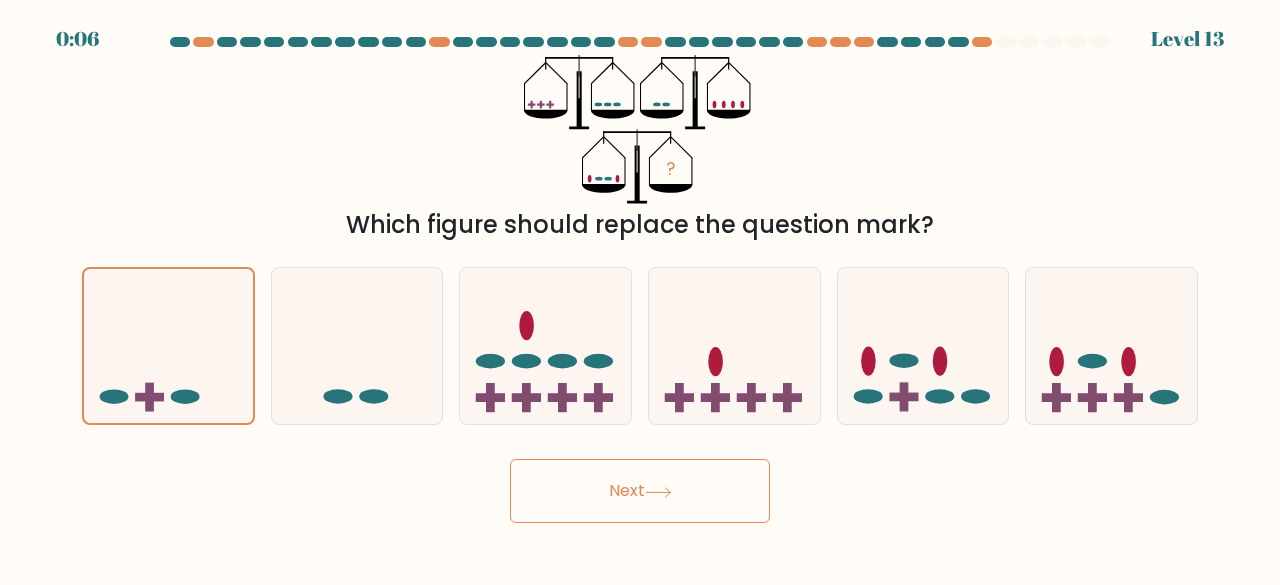 click on "Next" at bounding box center [640, 491] 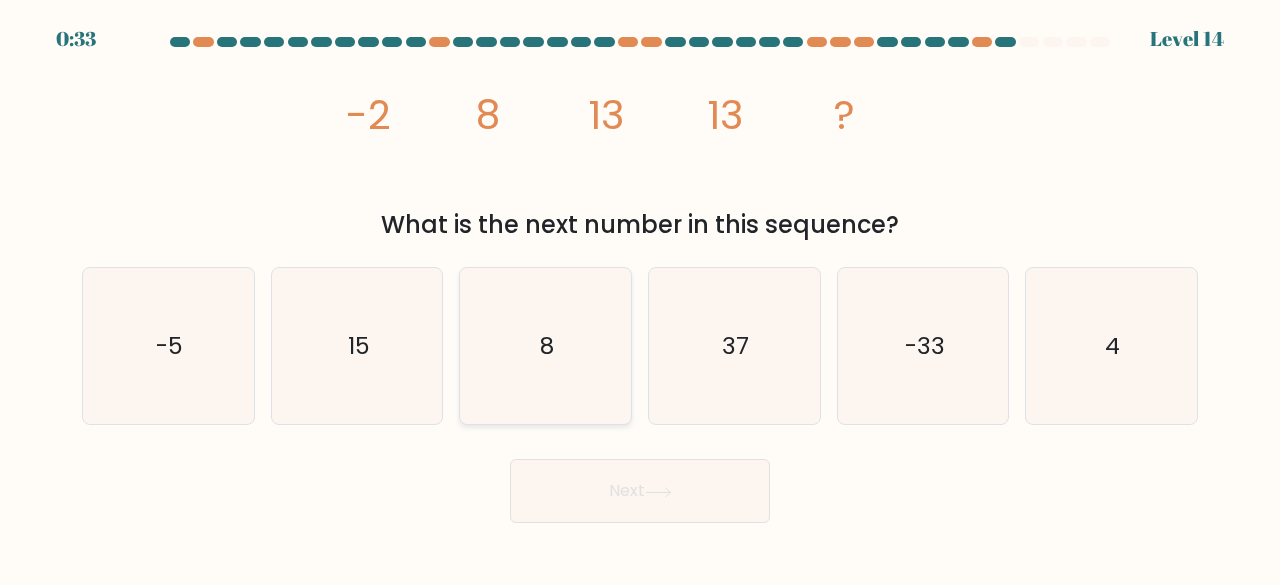 click on "8" 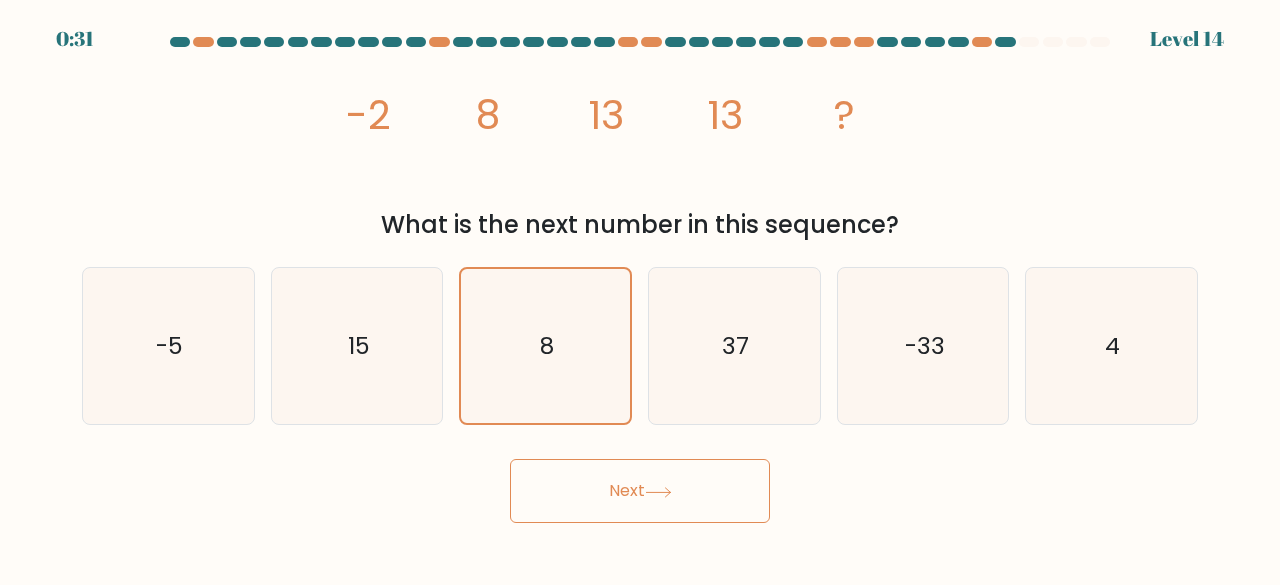 click on "Next" at bounding box center [640, 491] 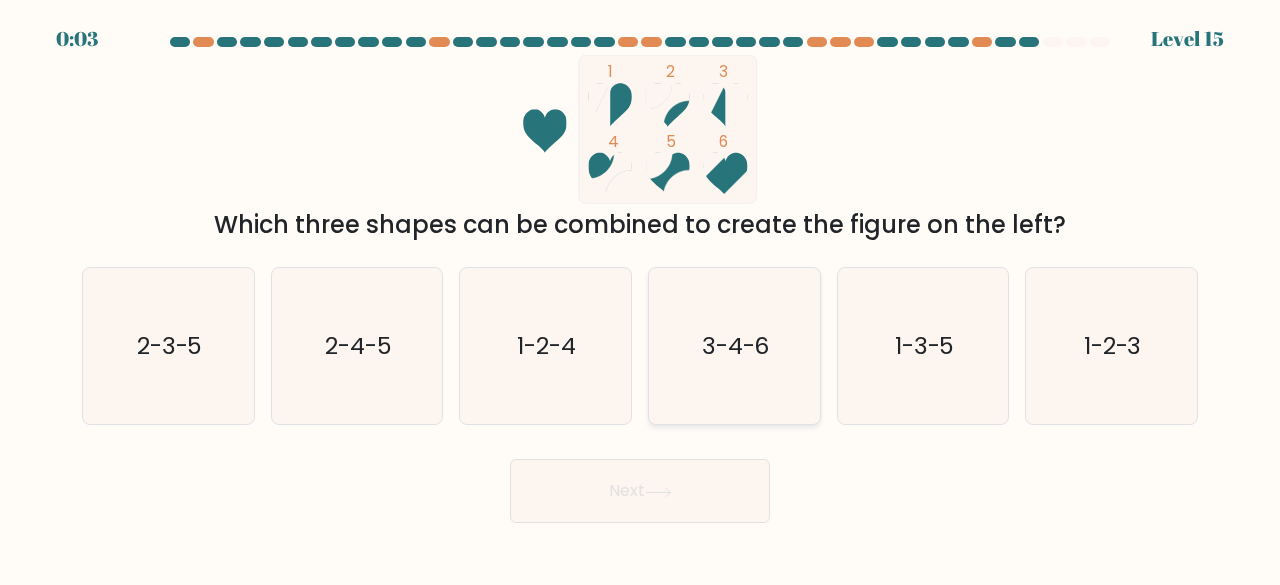 click on "3-4-6" 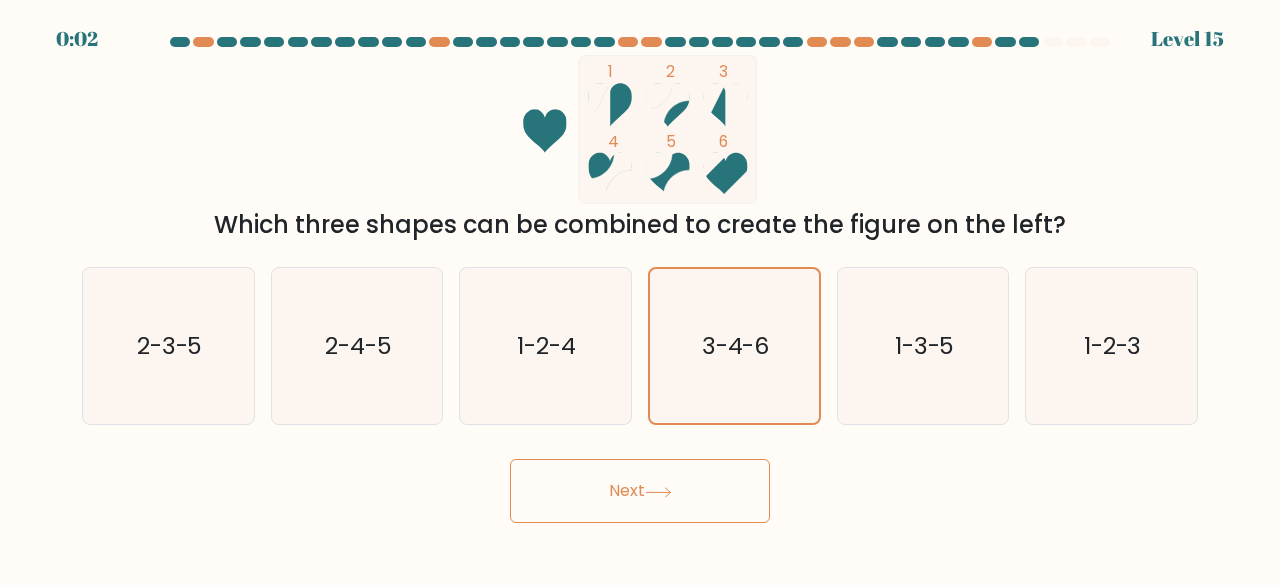 click on "Next" at bounding box center (640, 491) 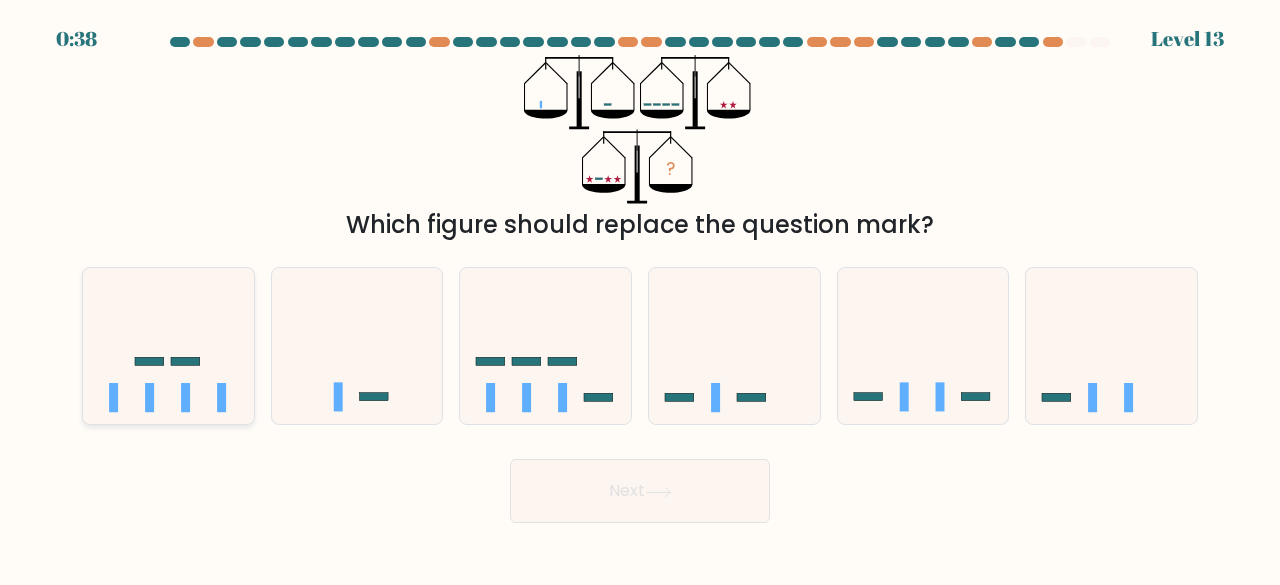 click 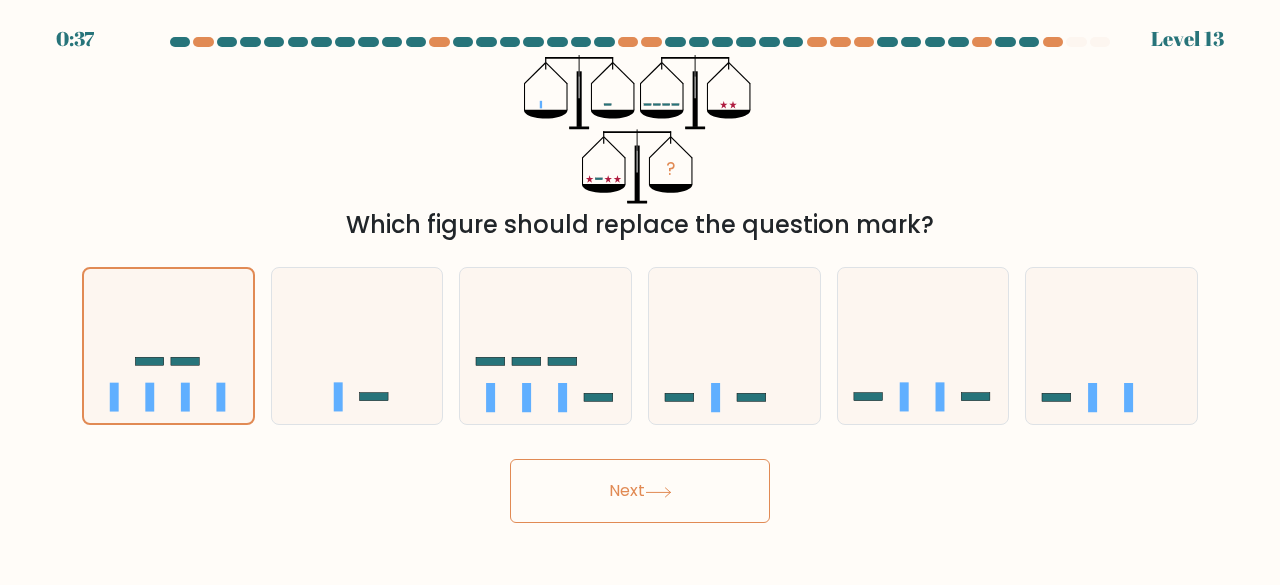 click on "Next" at bounding box center [640, 491] 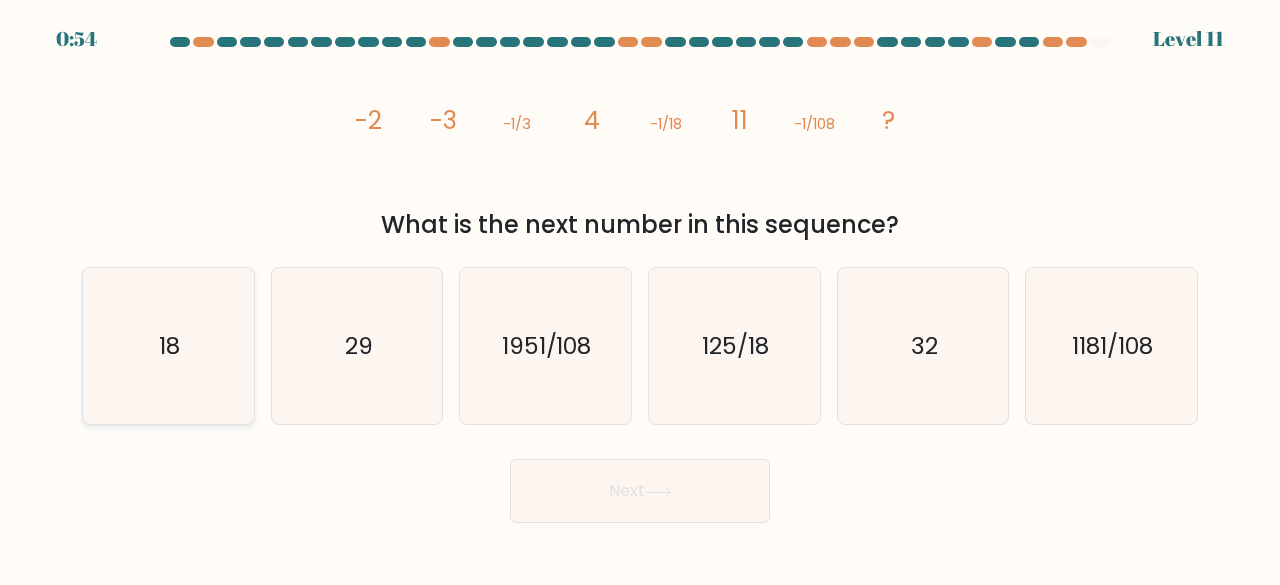 click on "18" 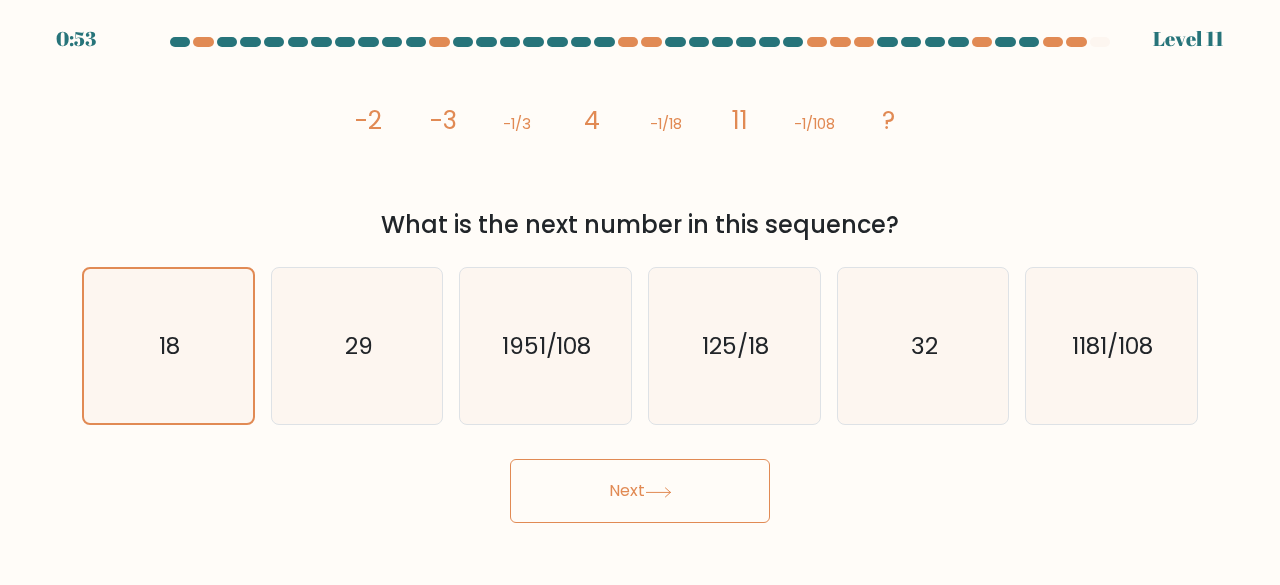 click on "Next" at bounding box center (640, 491) 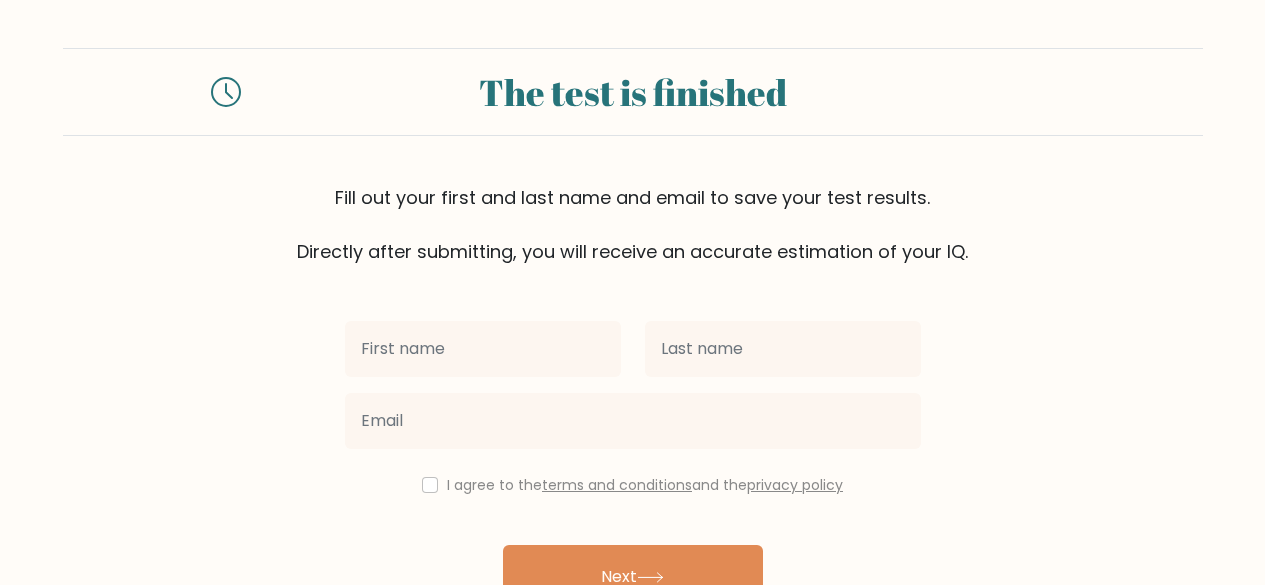 scroll, scrollTop: 0, scrollLeft: 0, axis: both 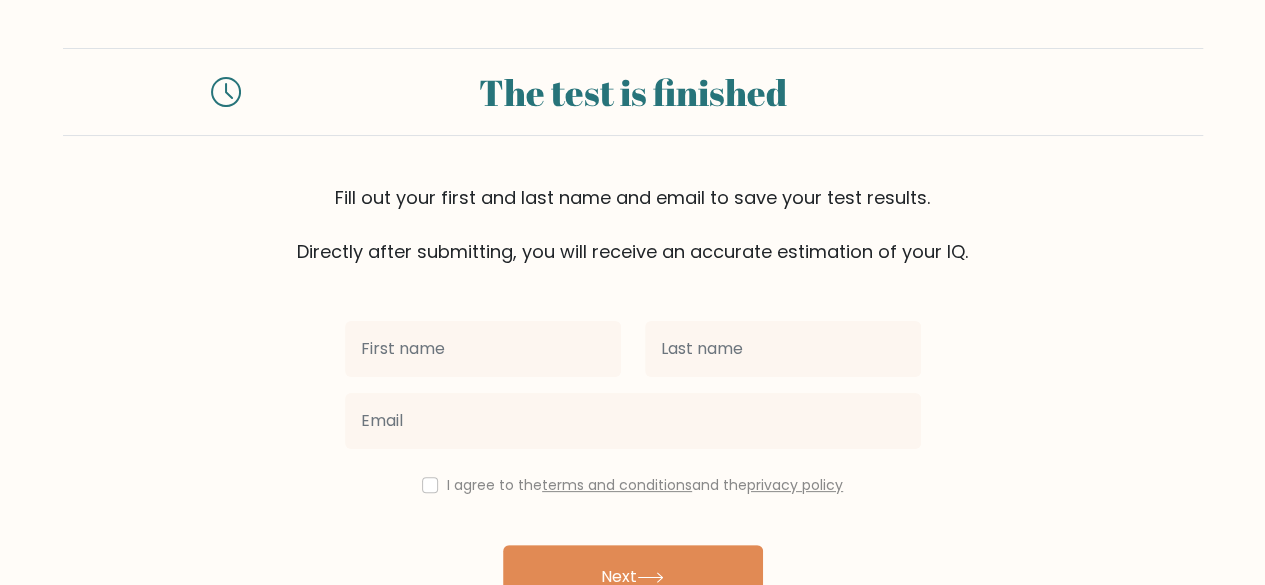 click at bounding box center (483, 349) 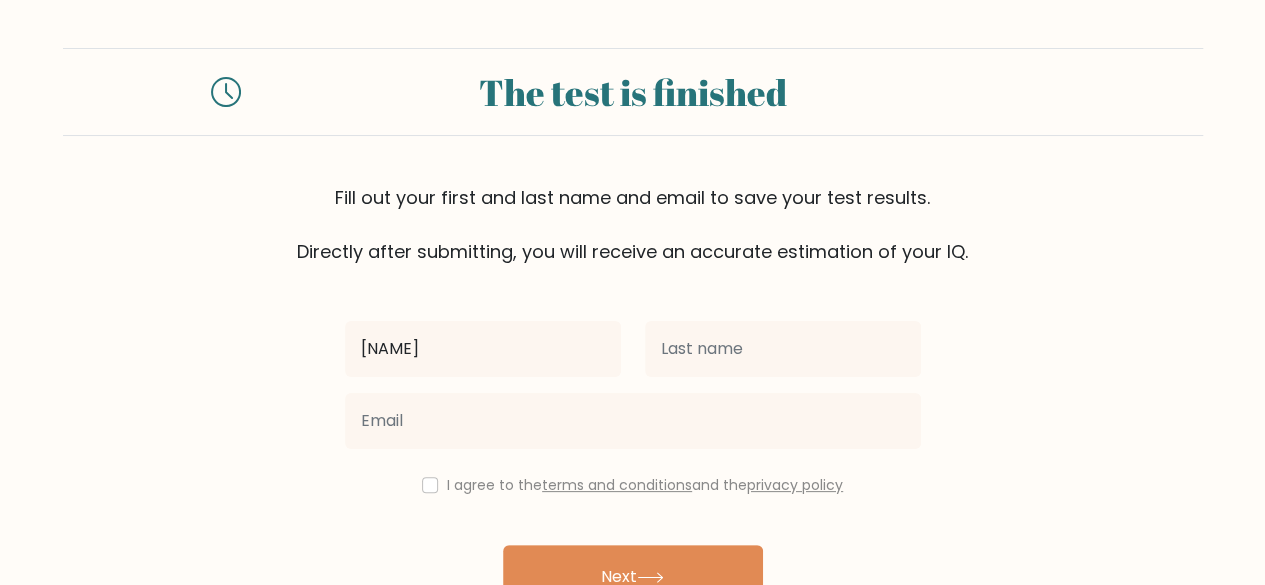 type on "[NAME]" 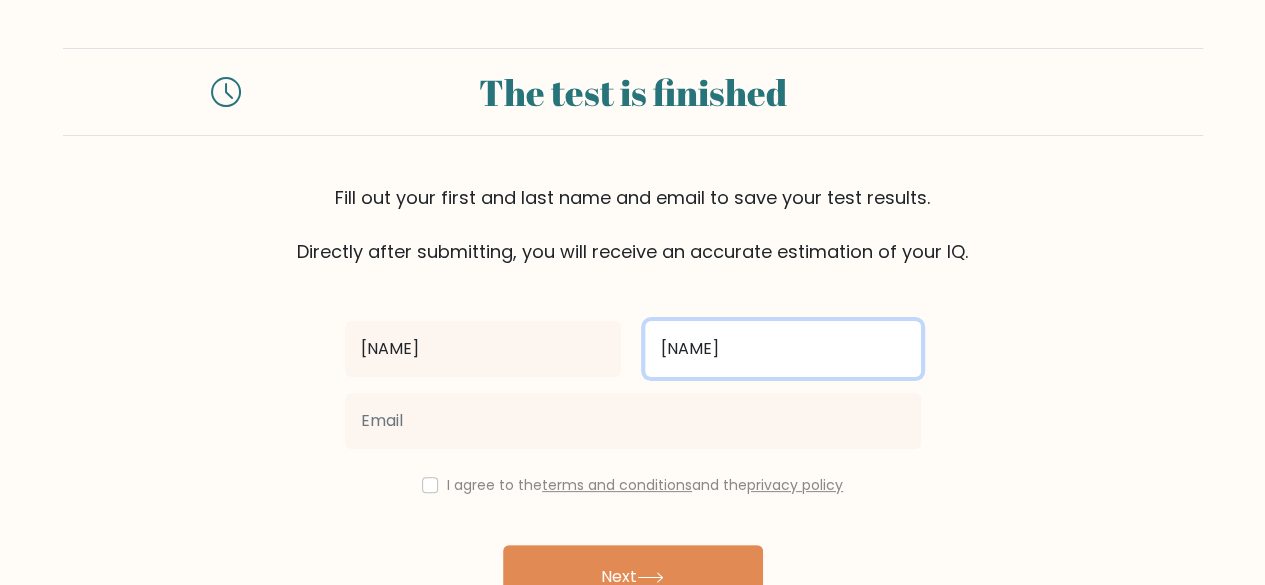 type on "[NAME]" 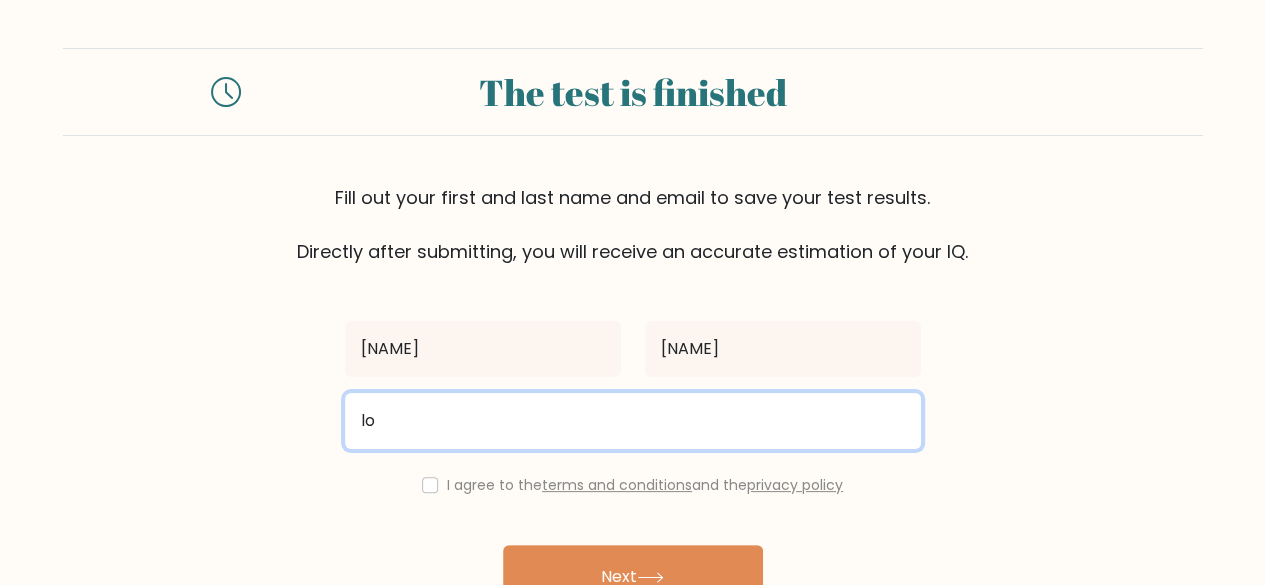 drag, startPoint x: 584, startPoint y: 411, endPoint x: 244, endPoint y: 414, distance: 340.01324 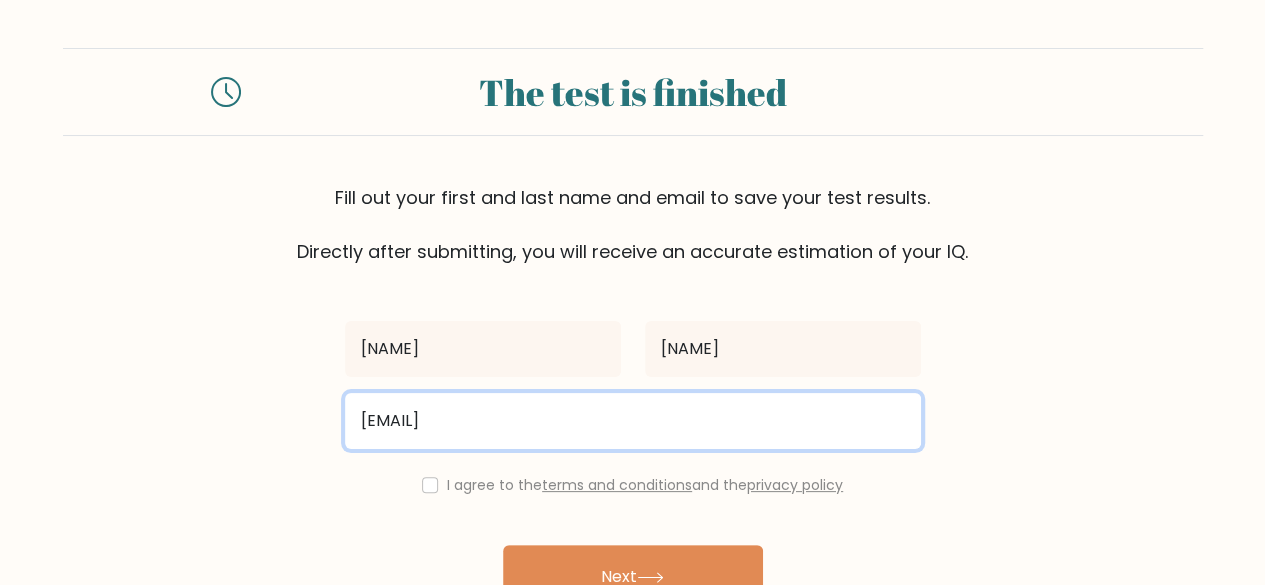 type on "[EMAIL]" 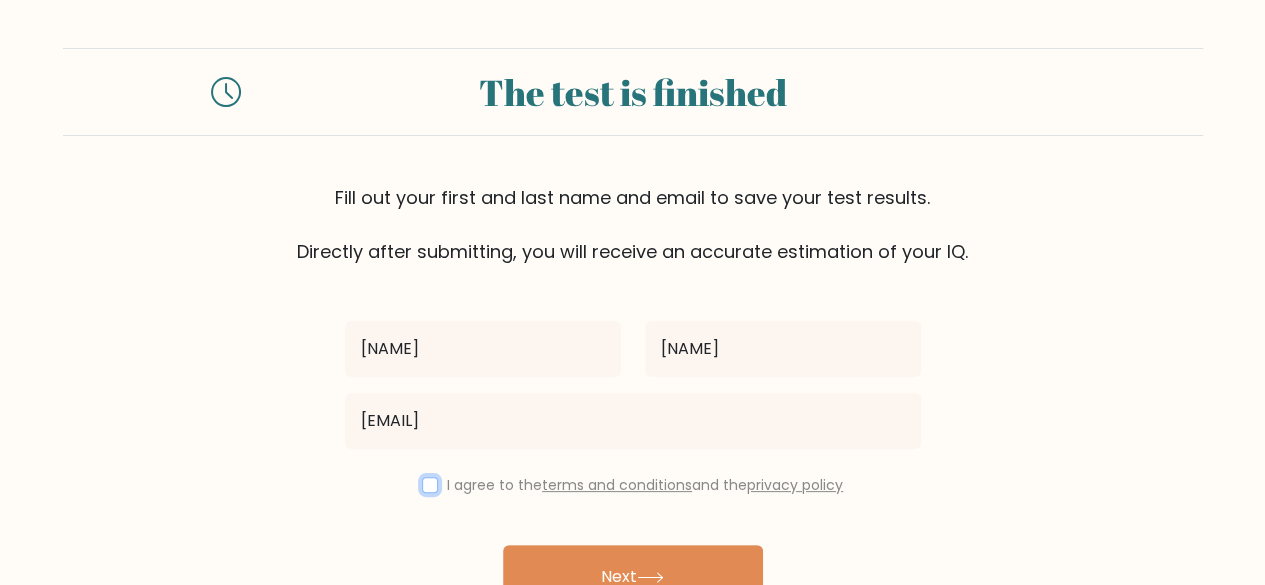 click at bounding box center [430, 485] 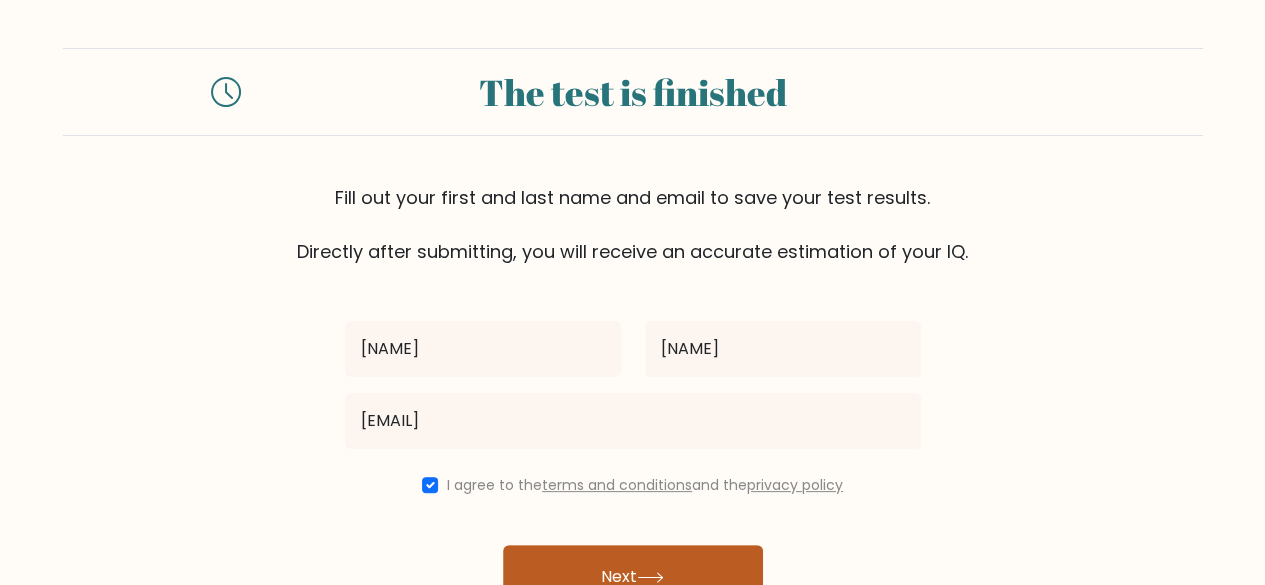 click on "Next" at bounding box center [633, 577] 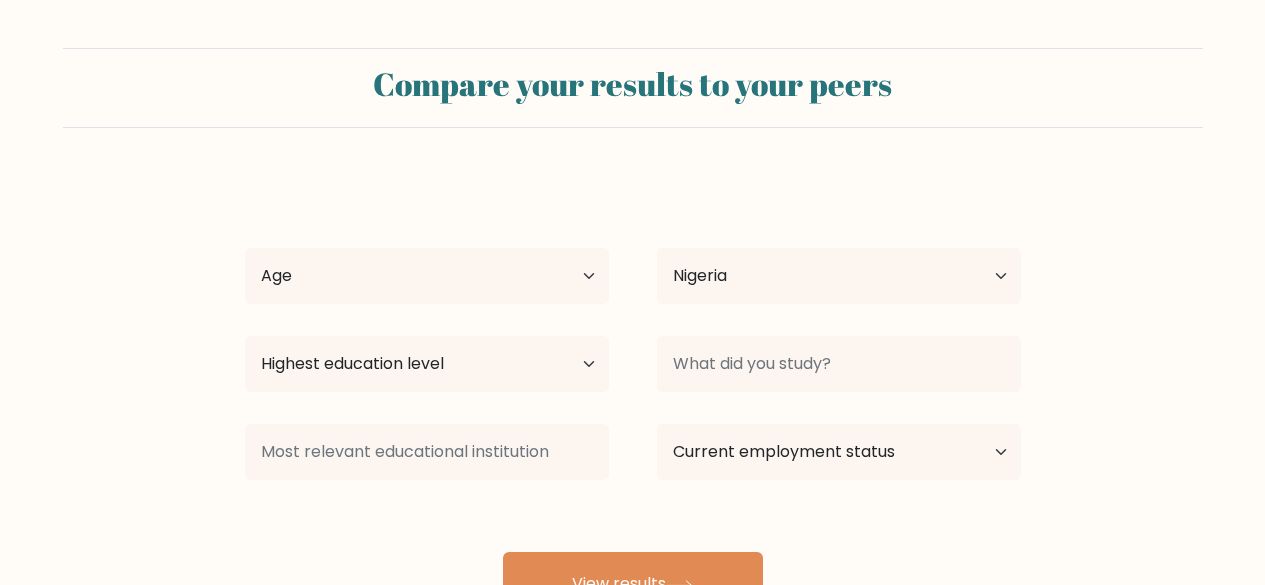 select on "NG" 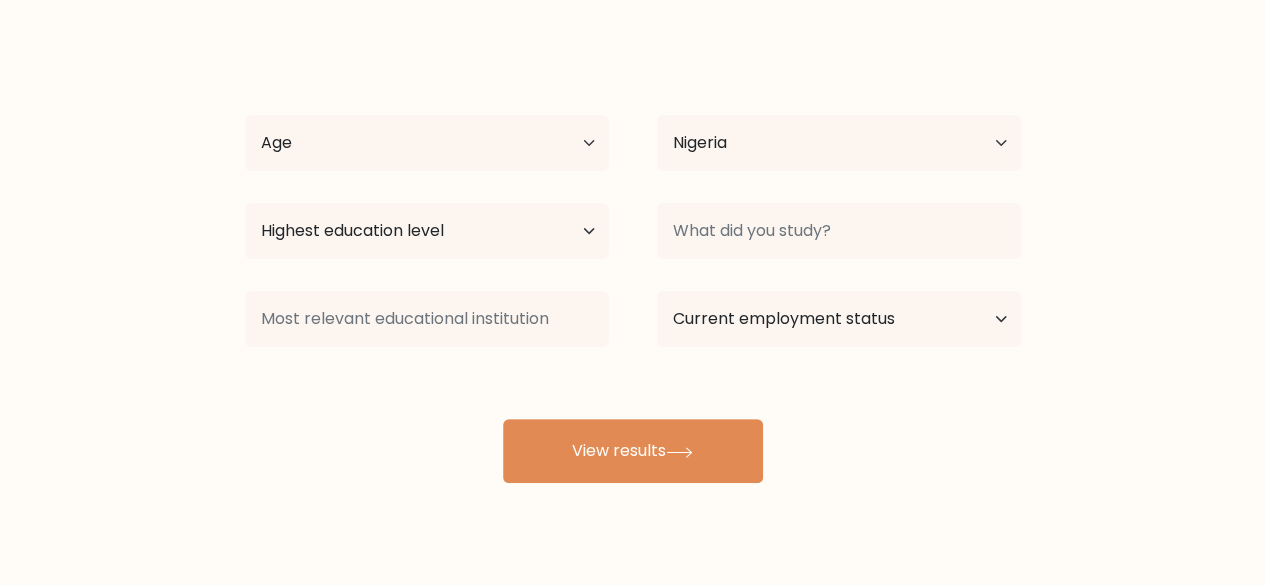 scroll, scrollTop: 0, scrollLeft: 0, axis: both 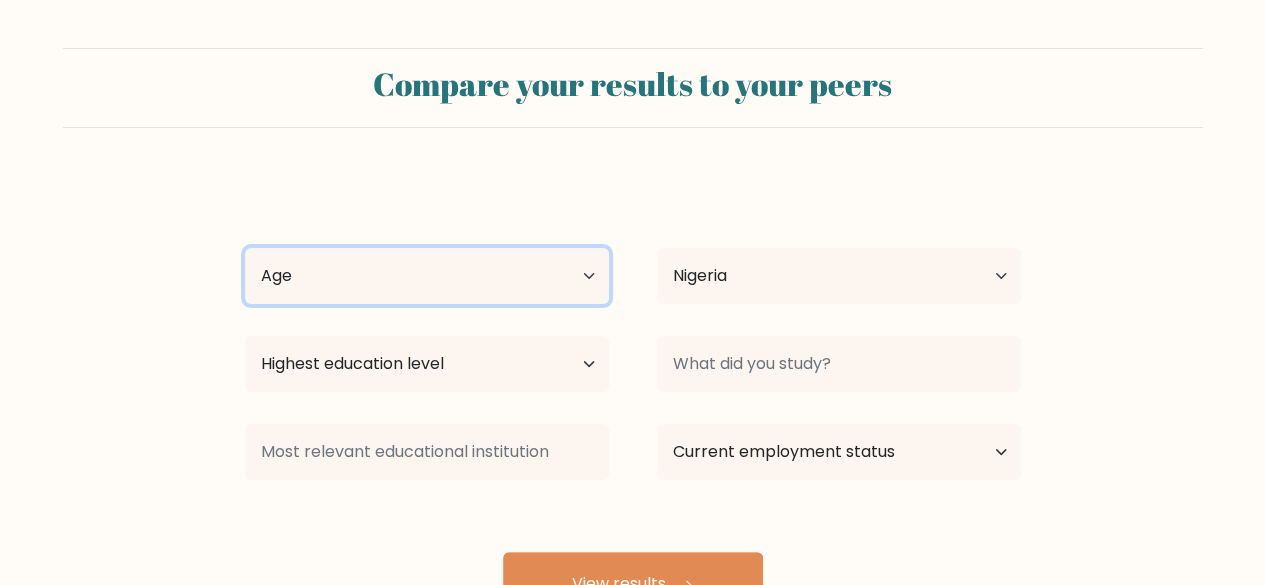click on "Age
Under 18 years old
18-24 years old
25-34 years old
35-44 years old
45-54 years old
55-64 years old
65 years old and above" at bounding box center (427, 276) 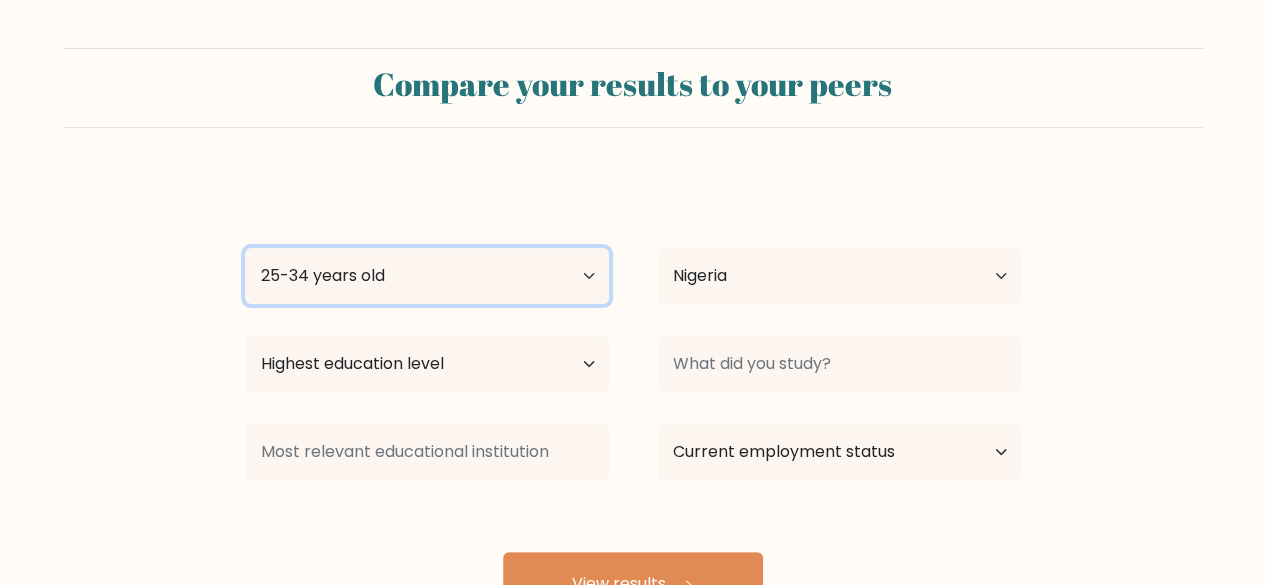 click on "Age
Under 18 years old
18-24 years old
25-34 years old
35-44 years old
45-54 years old
55-64 years old
65 years old and above" at bounding box center (427, 276) 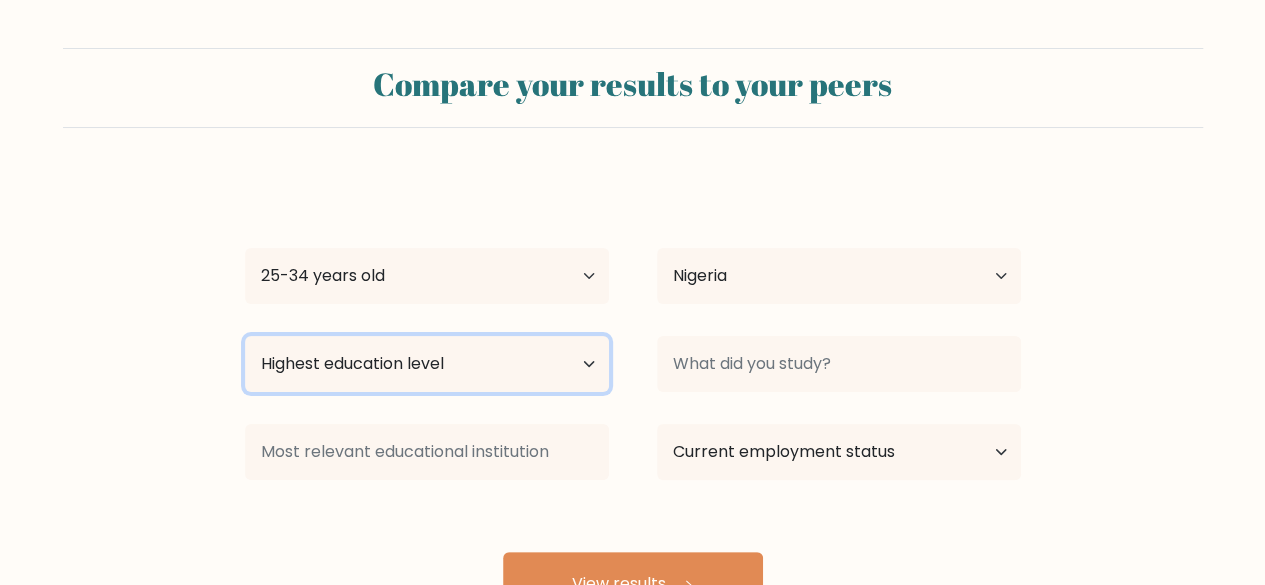 click on "Highest education level
No schooling
Primary
Lower Secondary
Upper Secondary
Occupation Specific
Bachelor's degree
Master's degree
Doctoral degree" at bounding box center (427, 364) 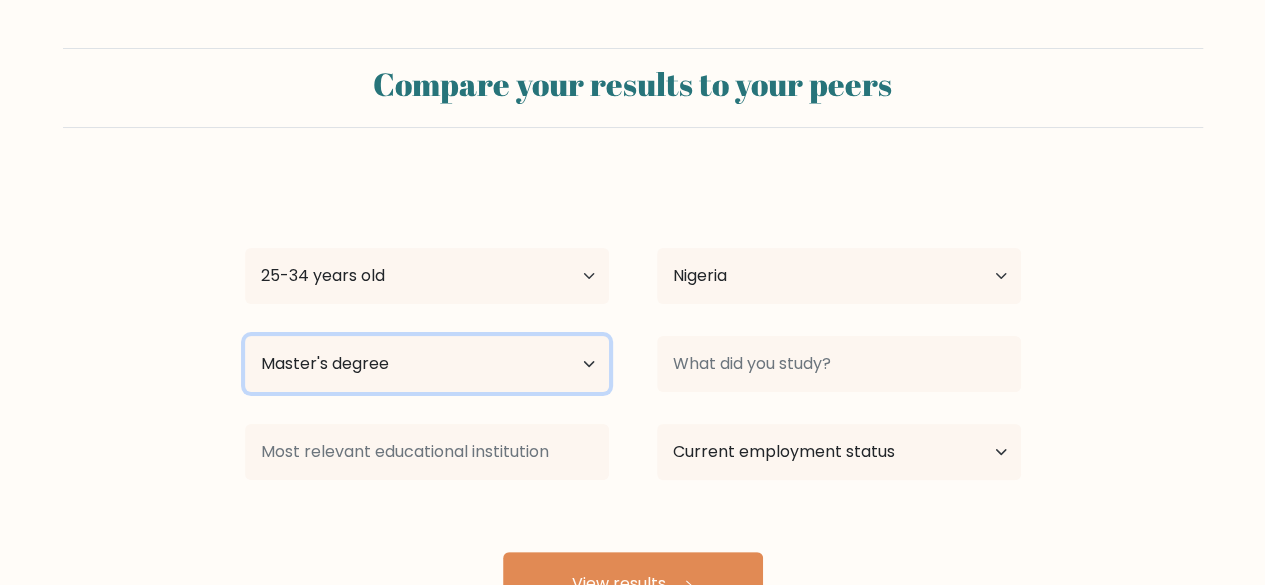 click on "Highest education level
No schooling
Primary
Lower Secondary
Upper Secondary
Occupation Specific
Bachelor's degree
Master's degree
Doctoral degree" at bounding box center (427, 364) 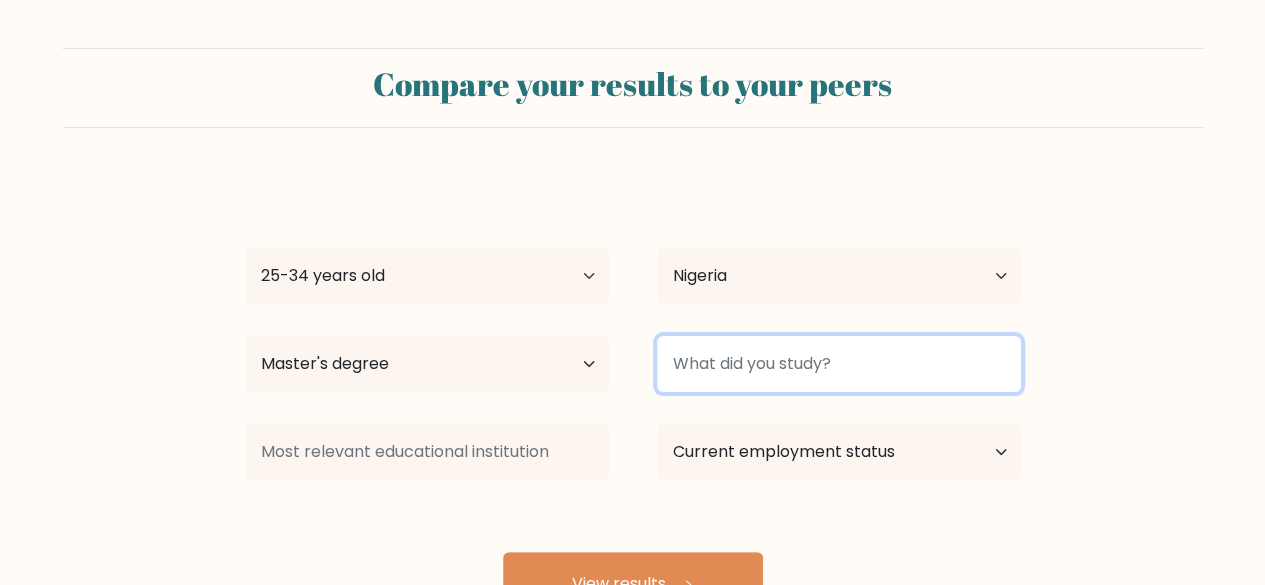 click at bounding box center (839, 364) 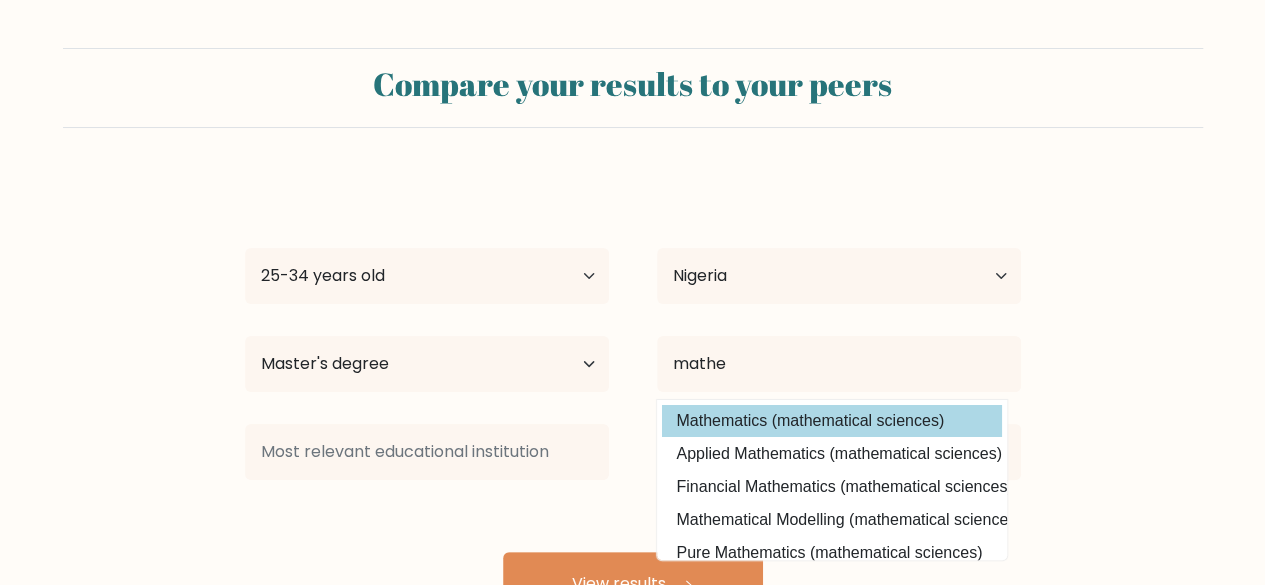 click on "Mathematics (mathematical sciences)" at bounding box center [832, 421] 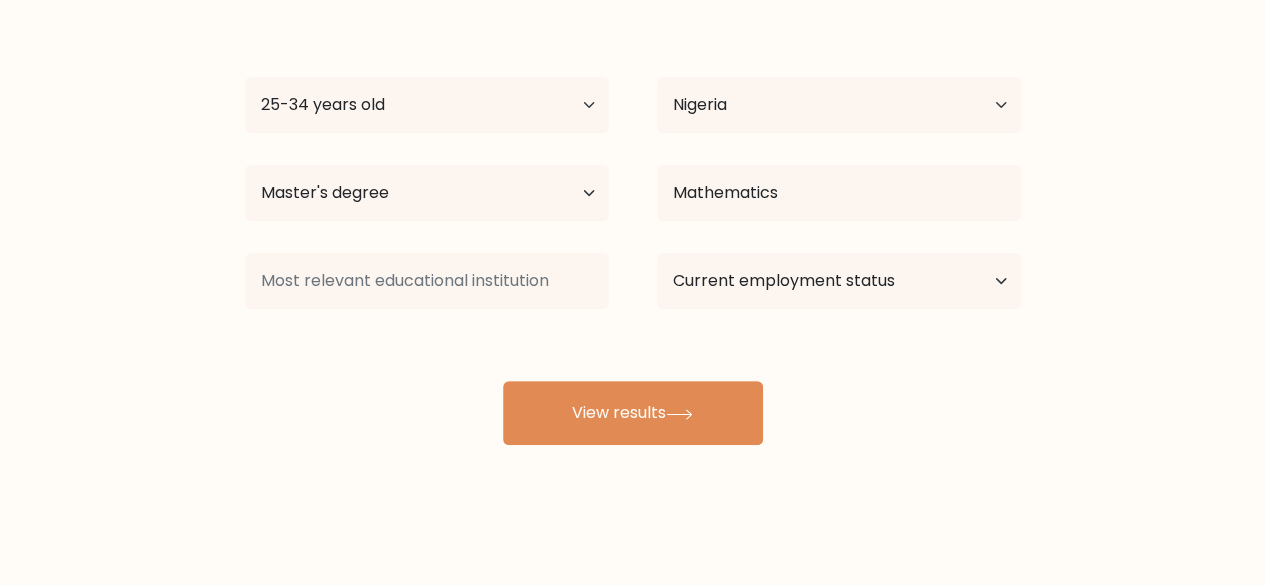 scroll, scrollTop: 172, scrollLeft: 0, axis: vertical 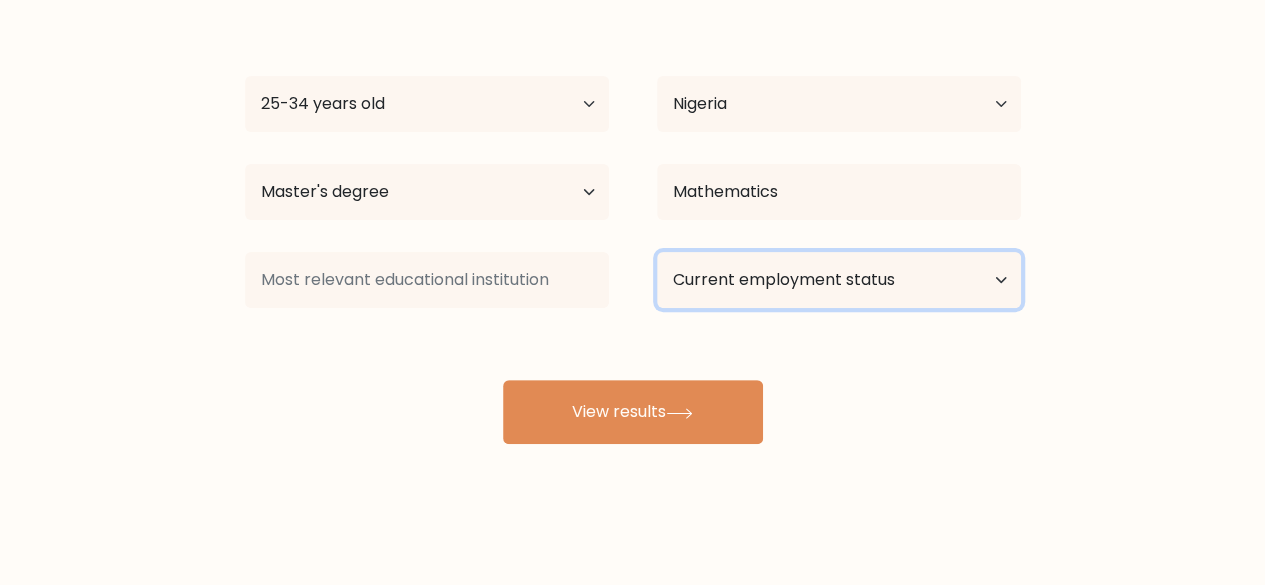 click on "Current employment status
Employed
Student
Retired
Other / prefer not to answer" at bounding box center [839, 280] 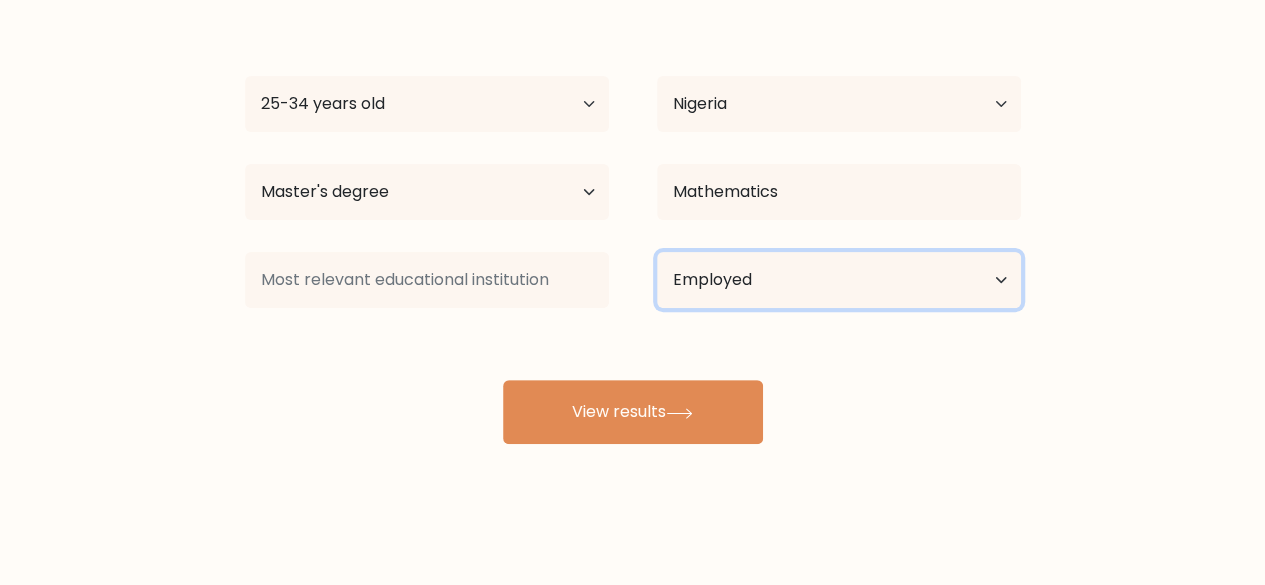 click on "Current employment status
Employed
Student
Retired
Other / prefer not to answer" at bounding box center (839, 280) 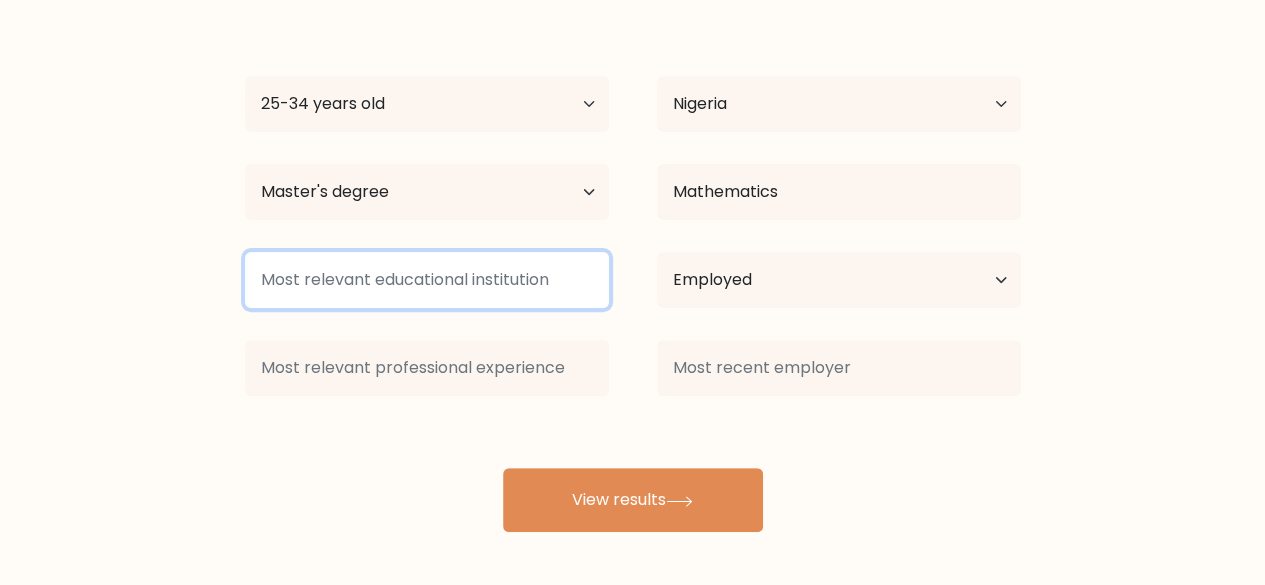 click at bounding box center (427, 280) 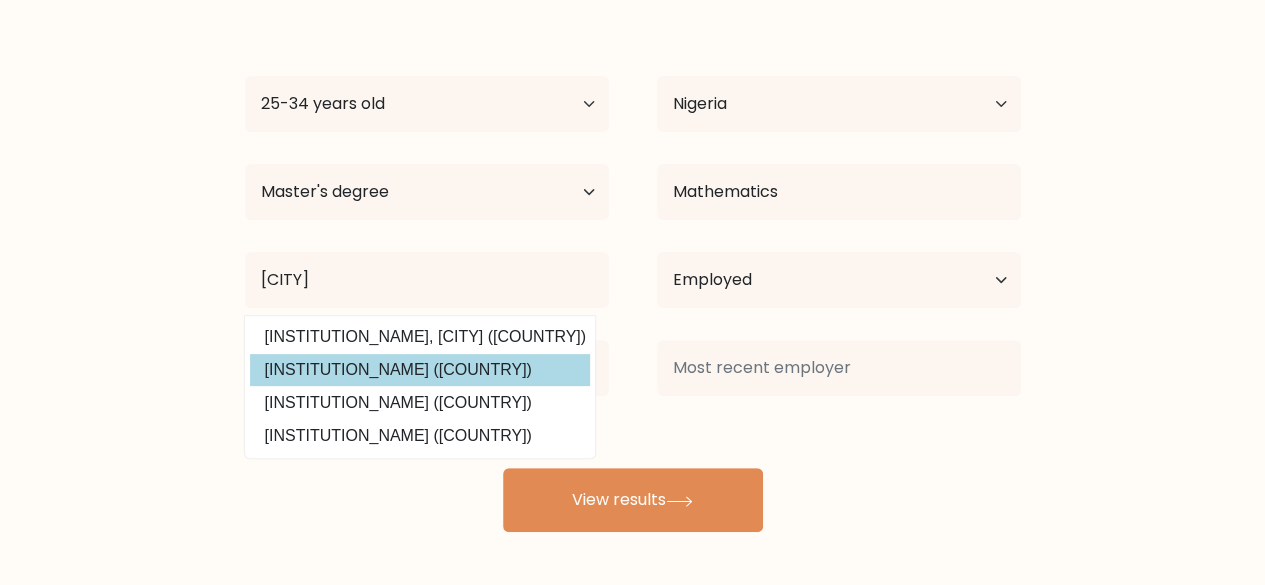 click on "Lagos State University (Nigeria)" at bounding box center (420, 370) 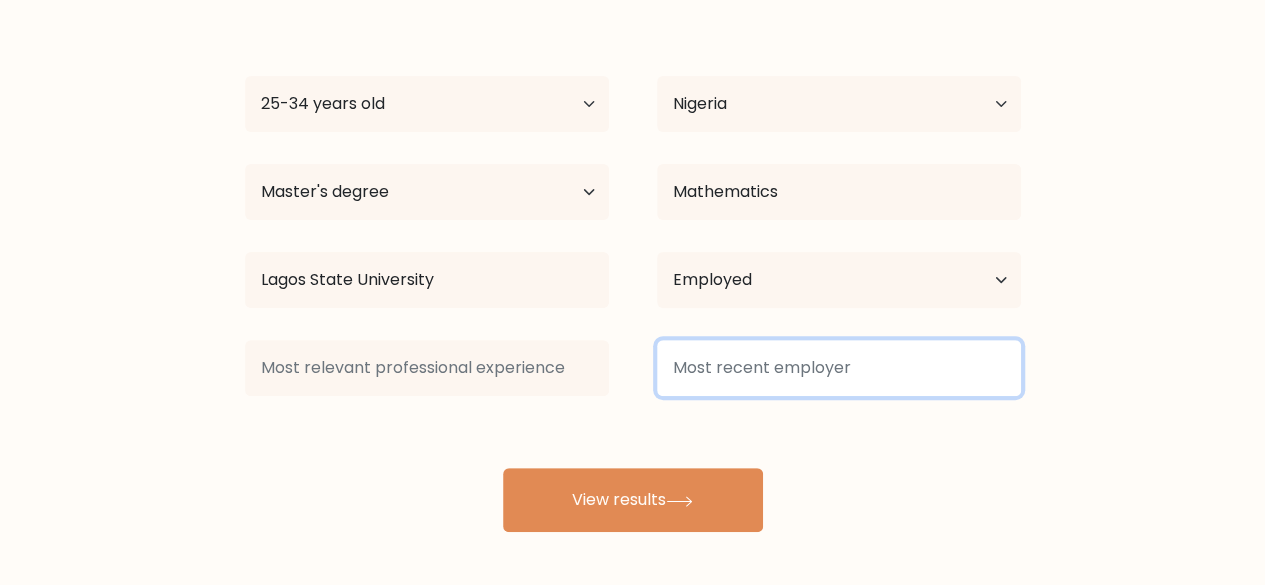 click at bounding box center [839, 368] 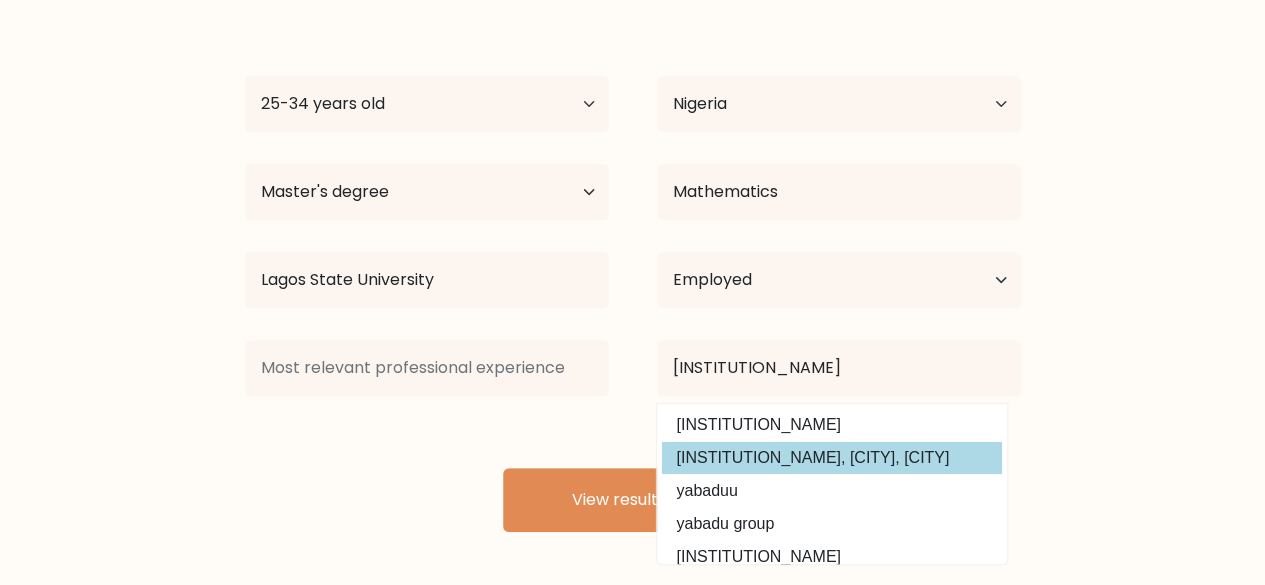 click on "Akinola
Loko
Age
Under 18 years old
18-24 years old
25-34 years old
35-44 years old
45-54 years old
55-64 years old
65 years old and above
Country
Afghanistan
Albania
Algeria
American Samoa
Andorra
Angola
Anguilla
Antarctica
Antigua and Barbuda
Argentina
Armenia
Aruba
Australia
Austria
Azerbaijan
Bahamas
Bahrain
Bangladesh
Barbados
Belarus
Belgium
Belize
Benin
Bermuda
Bhutan
Bolivia
Bonaire, Sint Eustatius and Saba
Bosnia and Herzegovina
Botswana
Bouvet Island
Brazil
Brunei Chad" at bounding box center [633, 268] 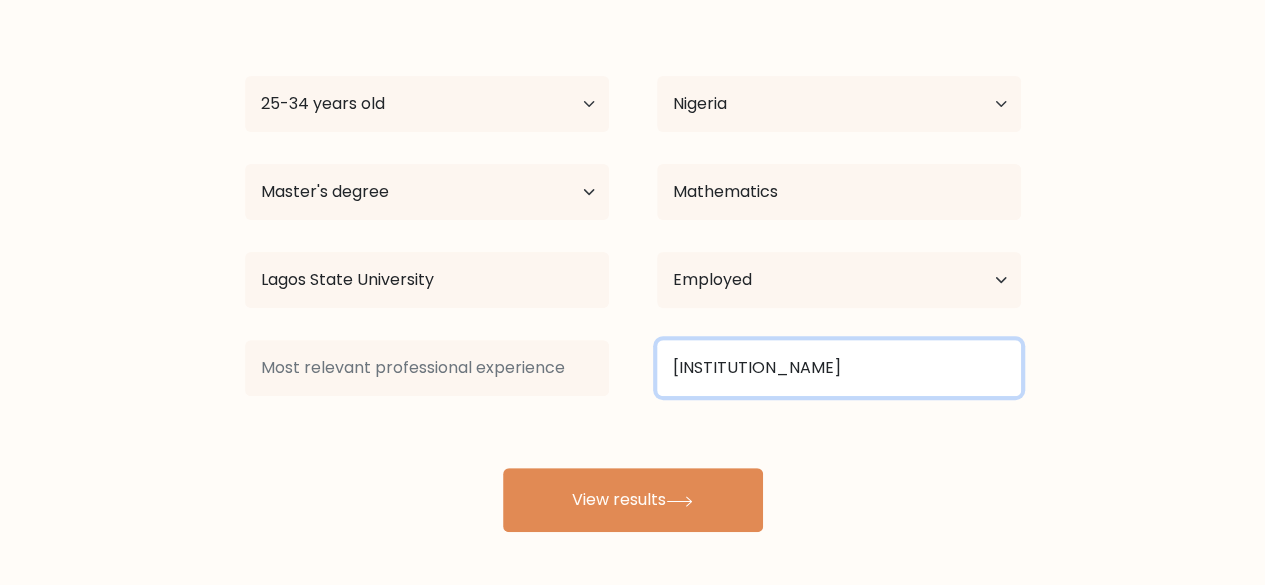 click on "yaba colle" at bounding box center (839, 368) 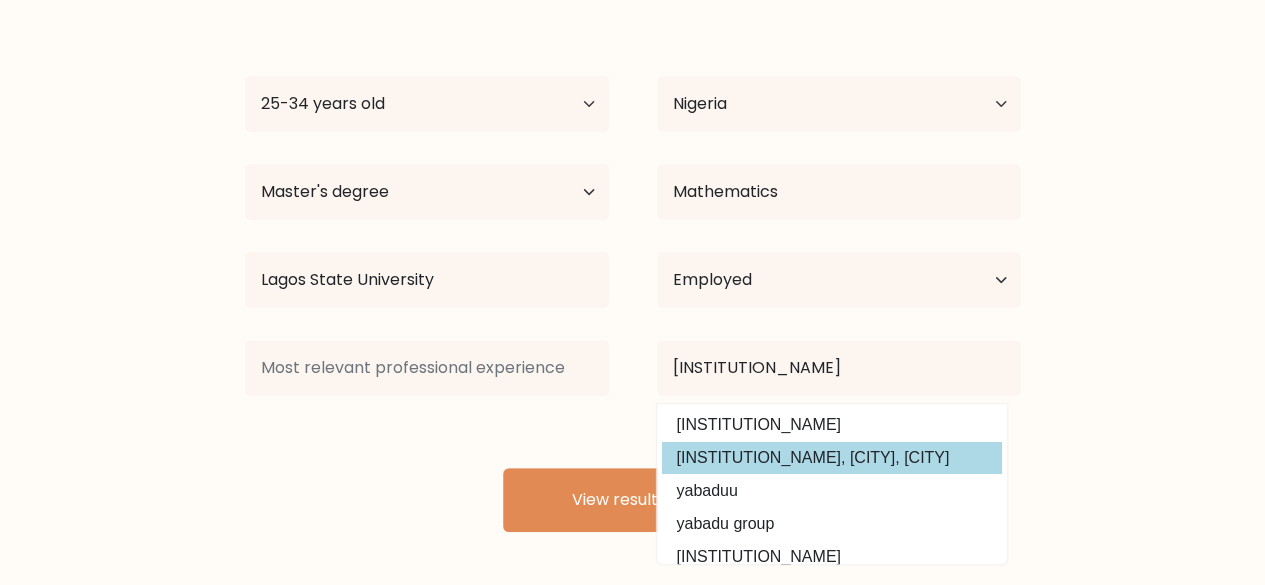 click on "Akinola
Loko
Age
Under 18 years old
18-24 years old
25-34 years old
35-44 years old
45-54 years old
55-64 years old
65 years old and above
Country
Afghanistan
Albania
Algeria
American Samoa
Andorra
Angola
Anguilla
Antarctica
Antigua and Barbuda
Argentina
Armenia
Aruba
Australia
Austria
Azerbaijan
Bahamas
Bahrain
Bangladesh
Barbados
Belarus
Belgium
Belize
Benin
Bermuda
Bhutan
Bolivia
Bonaire, Sint Eustatius and Saba
Bosnia and Herzegovina
Botswana
Bouvet Island
Brazil
Brunei Chad" at bounding box center (633, 268) 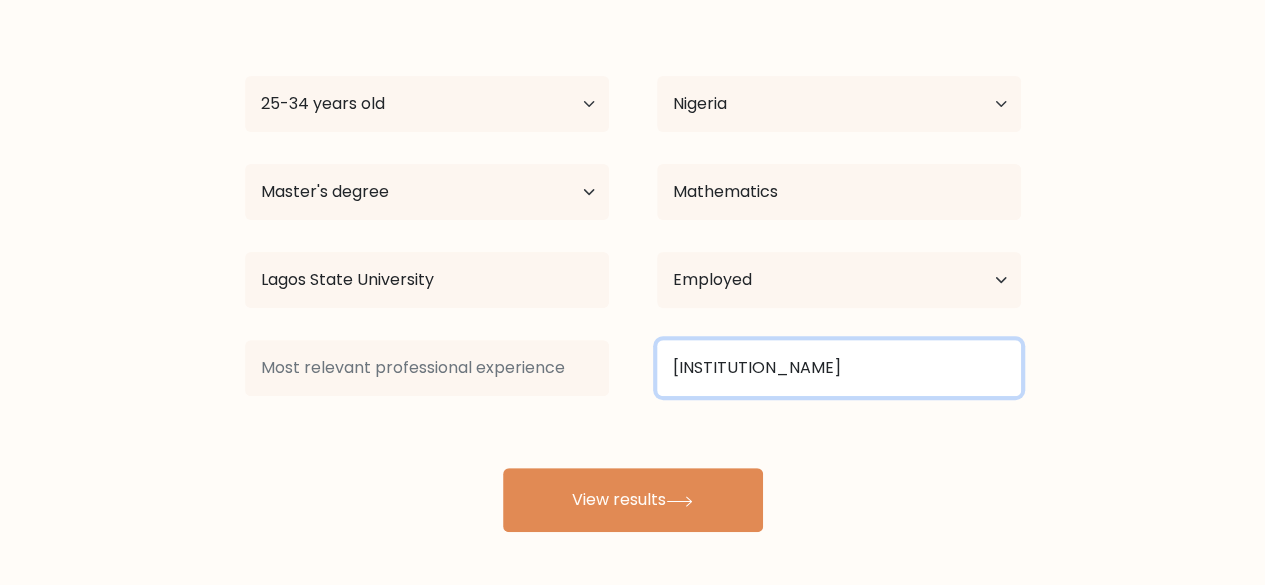 click on "yaba colleg" at bounding box center (839, 368) 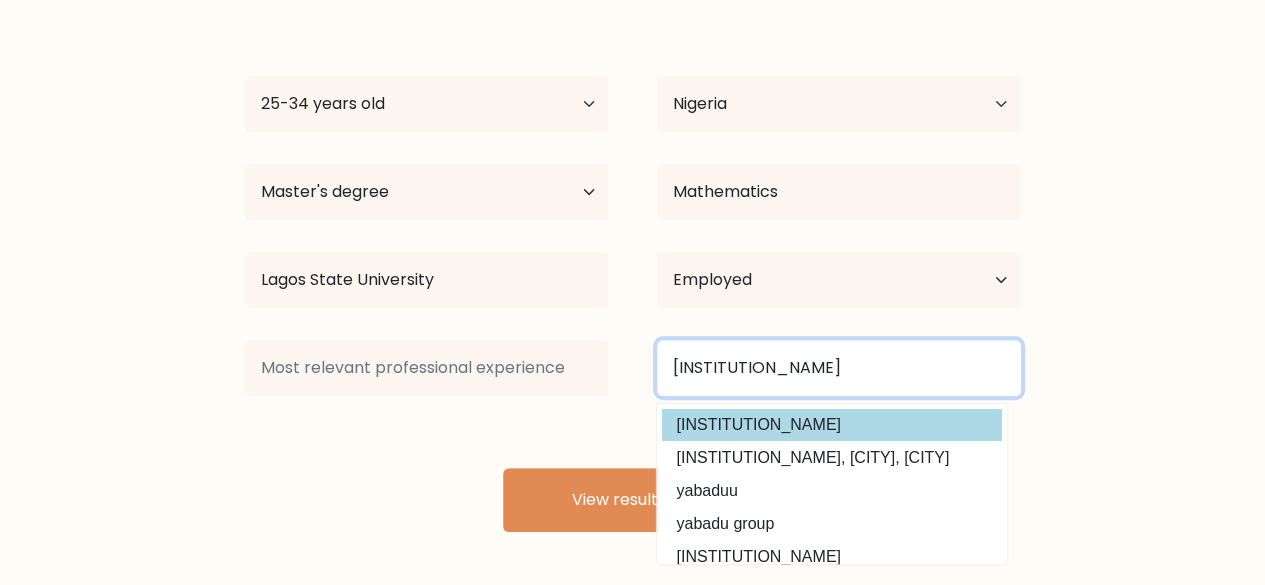 type on "yaba college" 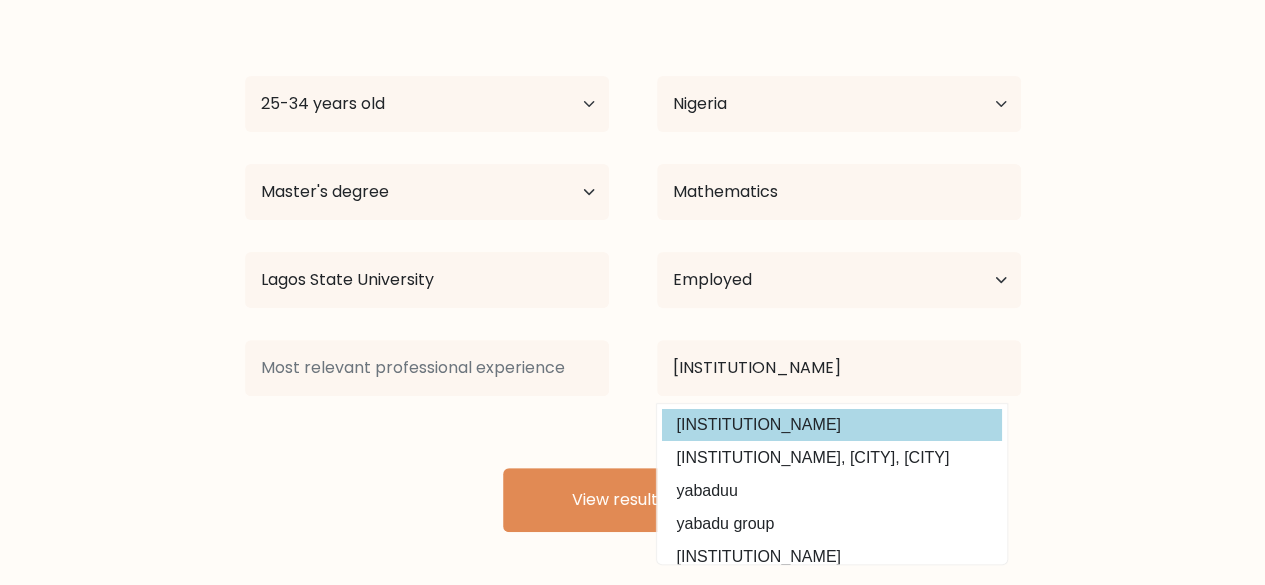 click on "Akinola
Loko
Age
Under 18 years old
18-24 years old
25-34 years old
35-44 years old
45-54 years old
55-64 years old
65 years old and above
Country
Afghanistan
Albania
Algeria
American Samoa
Andorra
Angola
Anguilla
Antarctica
Antigua and Barbuda
Argentina
Armenia
Aruba
Australia
Austria
Azerbaijan
Bahamas
Bahrain
Bangladesh
Barbados
Belarus
Belgium
Belize
Benin
Bermuda
Bhutan
Bolivia
Bonaire, Sint Eustatius and Saba
Bosnia and Herzegovina
Botswana
Bouvet Island
Brazil
Brunei Chad" at bounding box center (633, 268) 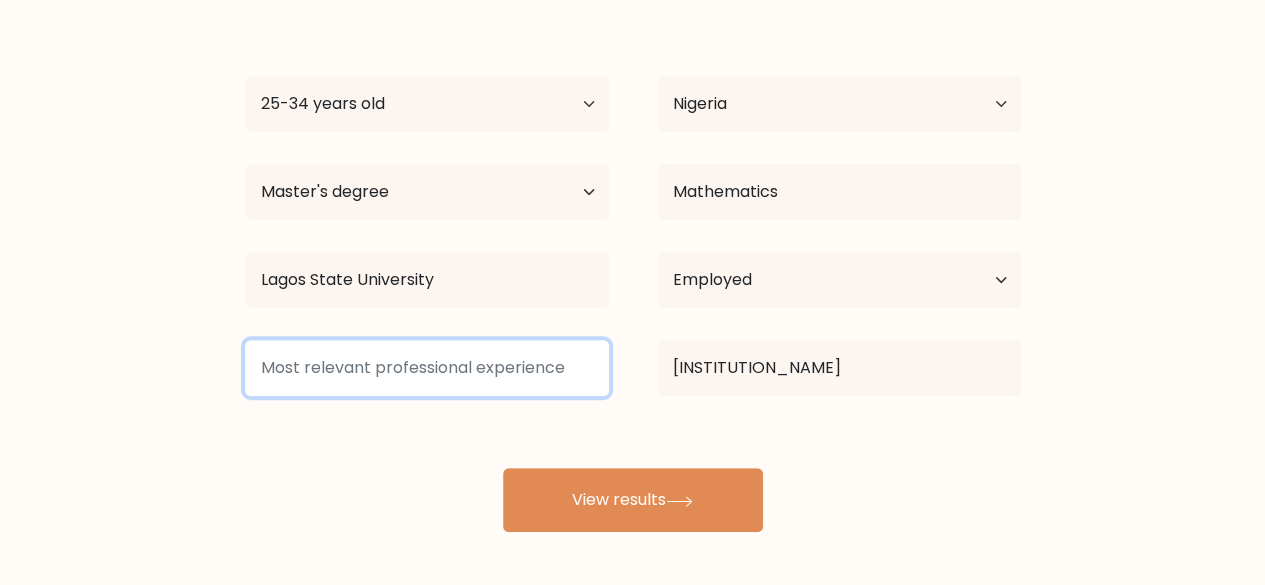 click at bounding box center [427, 368] 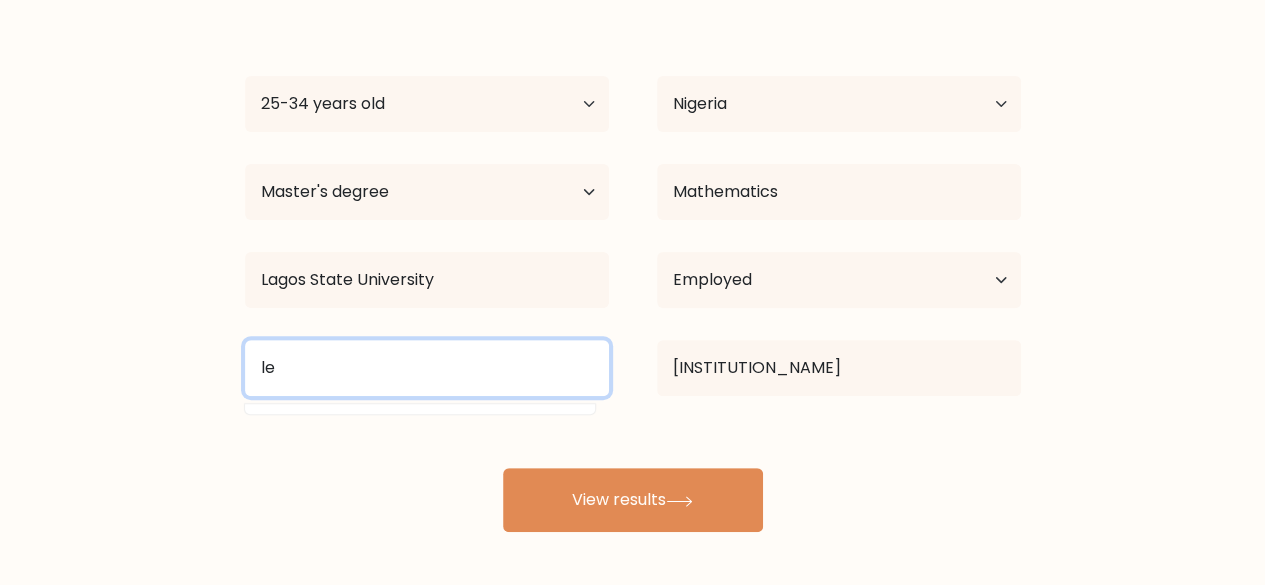 type on "l" 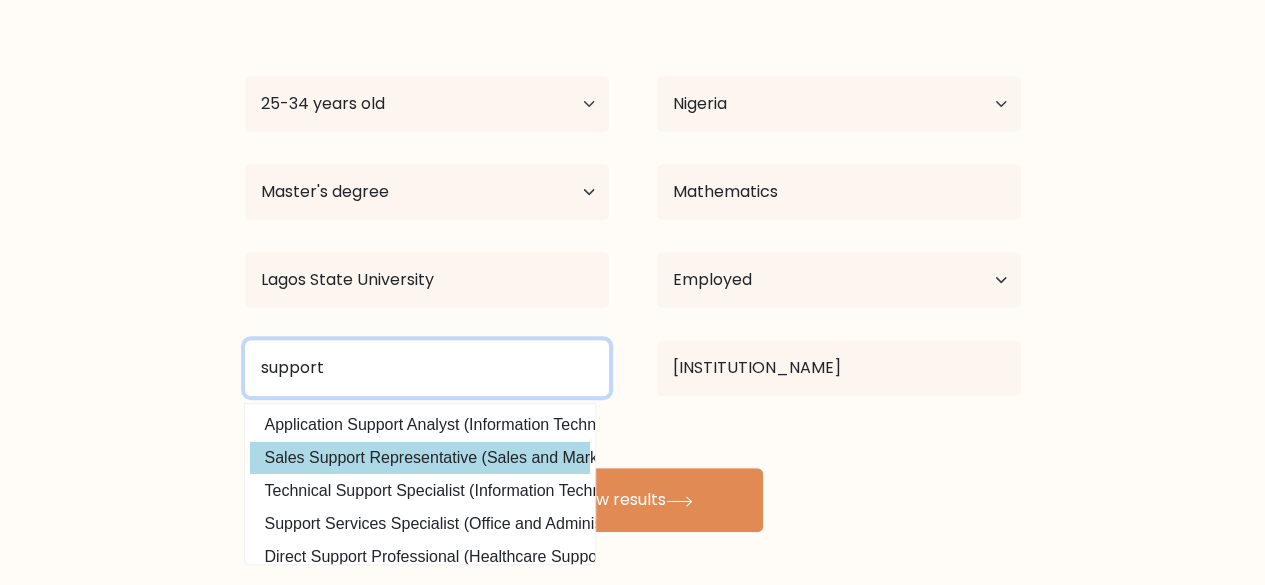 type on "support" 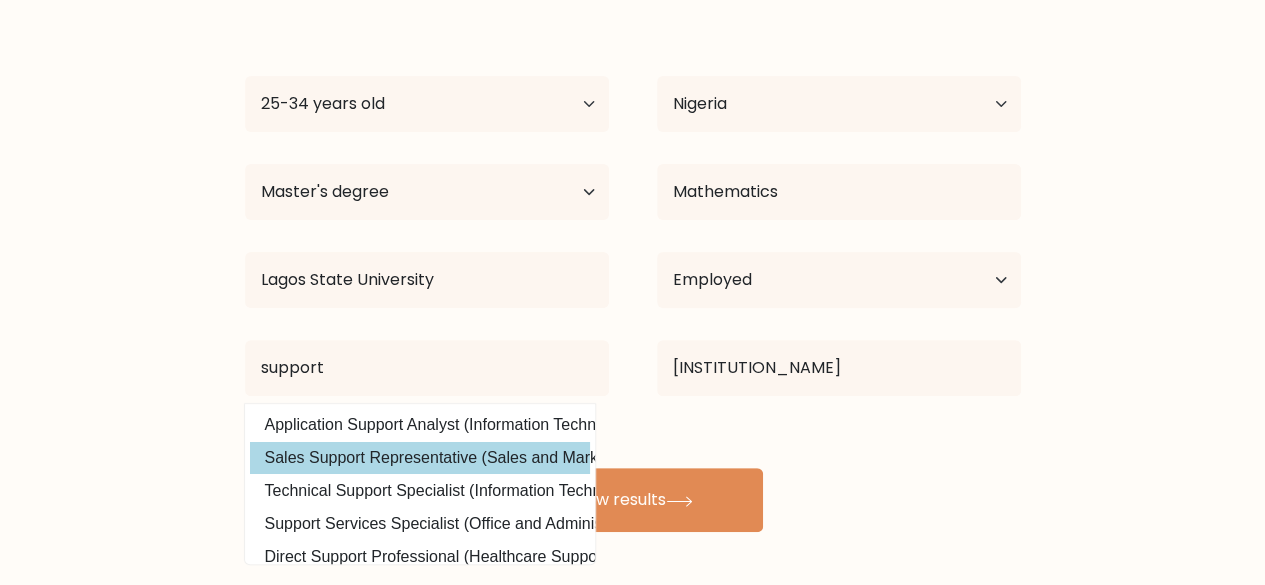 click on "Akinola
Loko
Age
Under 18 years old
18-24 years old
25-34 years old
35-44 years old
45-54 years old
55-64 years old
65 years old and above
Country
Afghanistan
Albania
Algeria
American Samoa
Andorra
Angola
Anguilla
Antarctica
Antigua and Barbuda
Argentina
Armenia
Aruba
Australia
Austria
Azerbaijan
Bahamas
Bahrain
Bangladesh
Barbados
Belarus
Belgium
Belize
Benin
Bermuda
Bhutan
Bolivia
Bonaire, Sint Eustatius and Saba
Bosnia and Herzegovina
Botswana
Bouvet Island
Brazil
Brunei Chad" at bounding box center (633, 268) 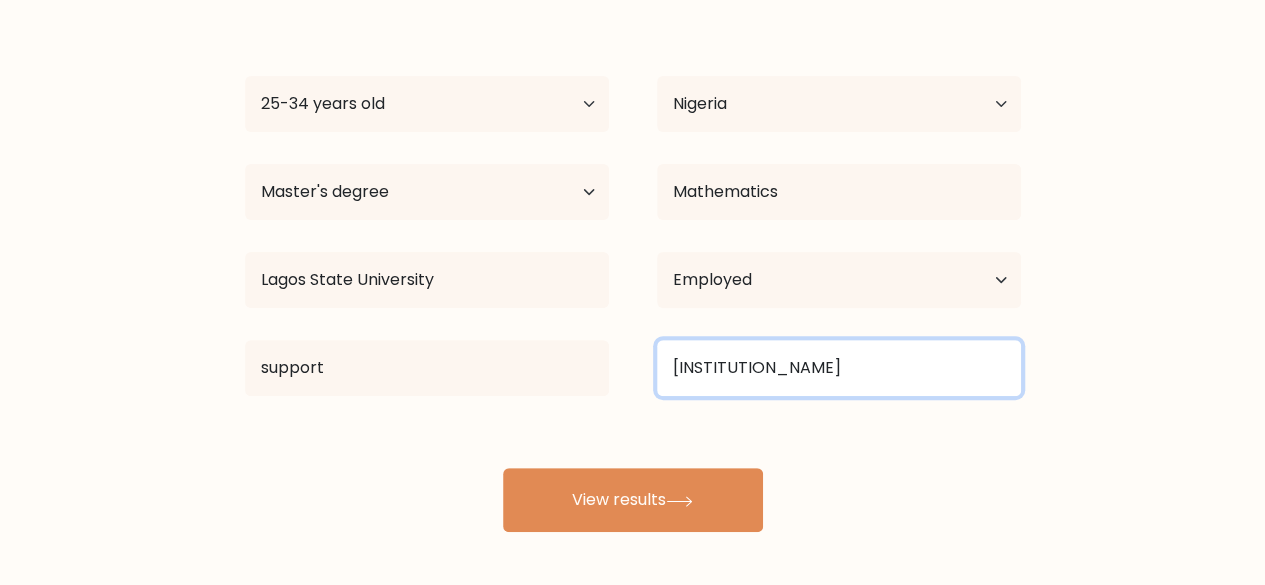 drag, startPoint x: 805, startPoint y: 371, endPoint x: 540, endPoint y: 350, distance: 265.83078 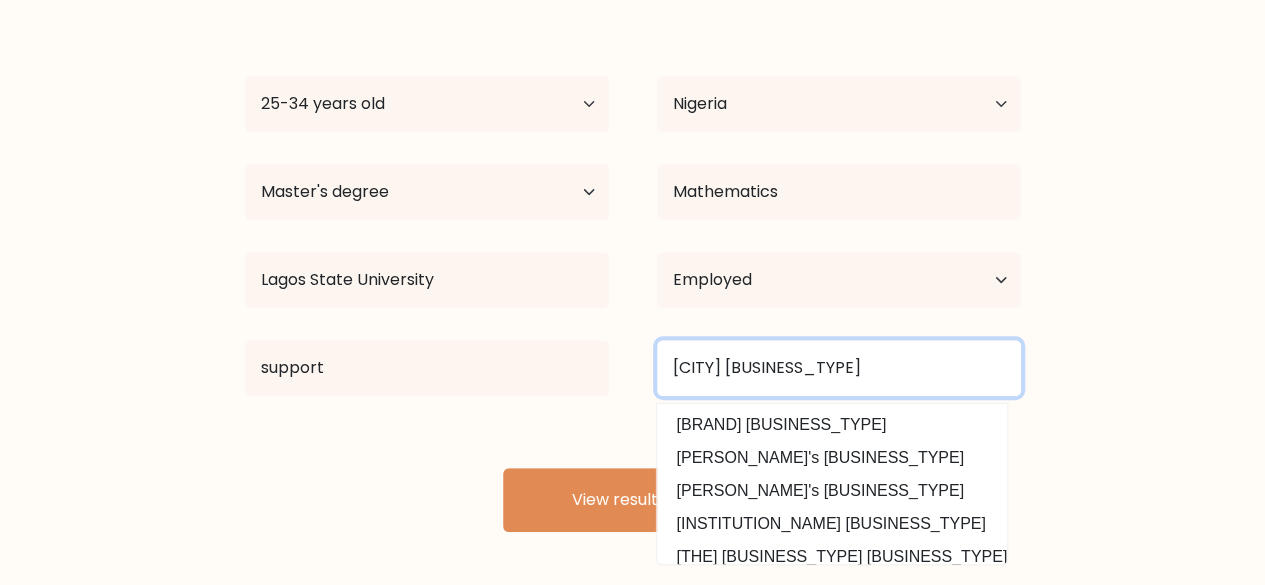 type on "toronto auto group" 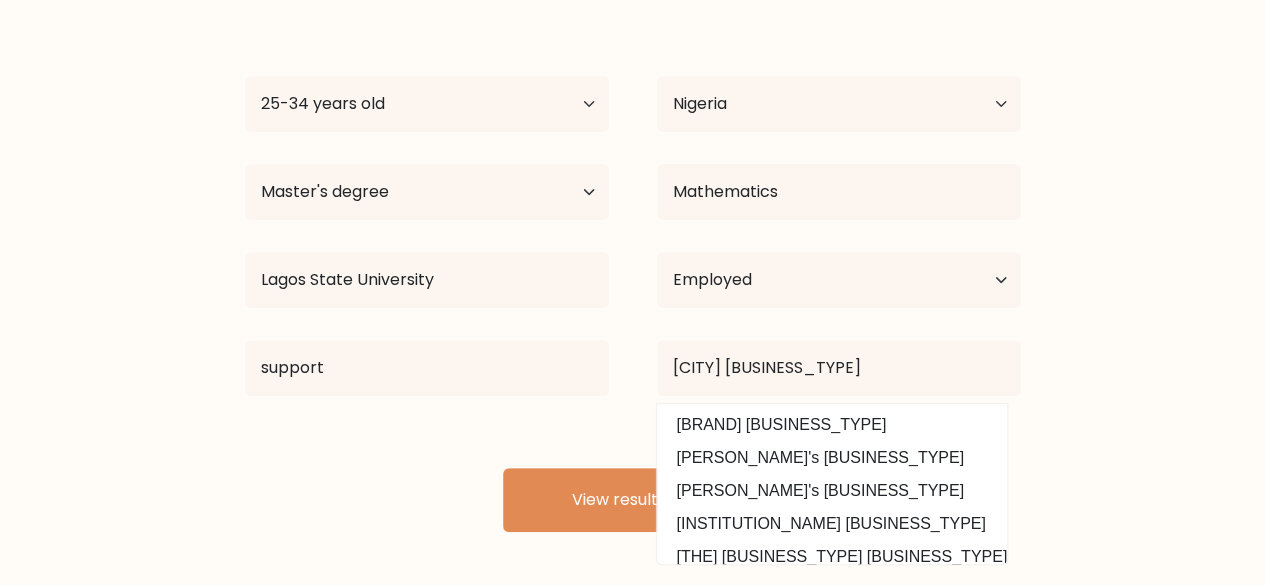 click on "Akinola
Loko
Age
Under 18 years old
18-24 years old
25-34 years old
35-44 years old
45-54 years old
55-64 years old
65 years old and above
Country
Afghanistan
Albania
Algeria
American Samoa
Andorra
Angola
Anguilla
Antarctica
Antigua and Barbuda
Argentina
Armenia
Aruba
Australia
Austria
Azerbaijan
Bahamas
Bahrain
Bangladesh
Barbados
Belarus
Belgium
Belize
Benin
Bermuda
Bhutan
Bolivia
Bonaire, Sint Eustatius and Saba
Bosnia and Herzegovina
Botswana
Bouvet Island
Brazil
Brunei Chad" at bounding box center (633, 268) 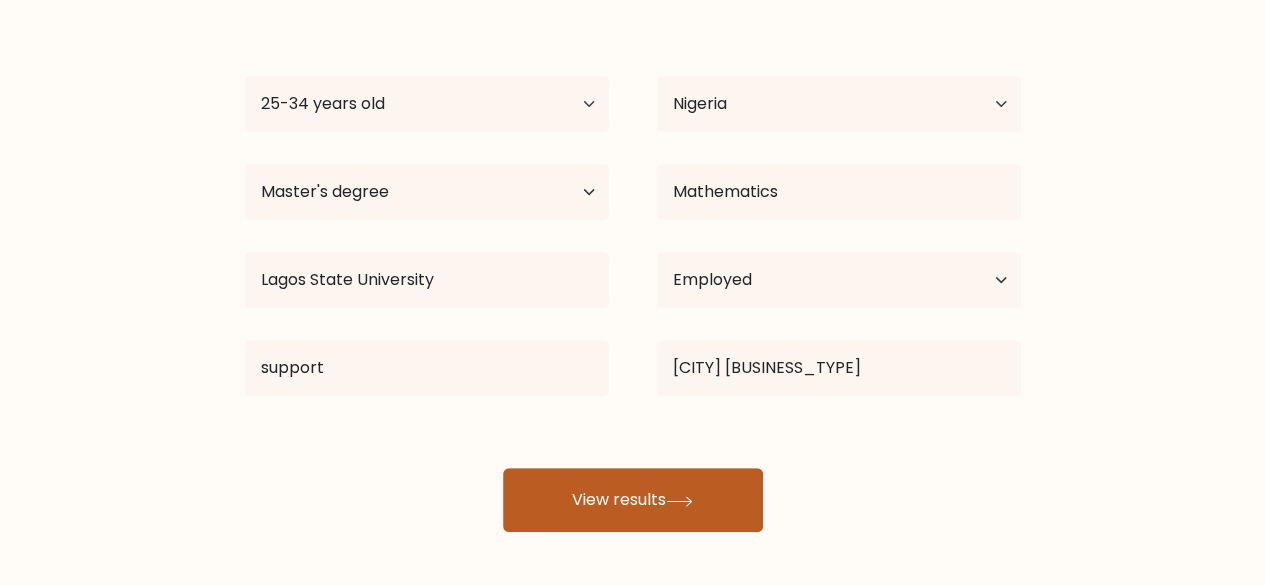 click on "View results" at bounding box center [633, 500] 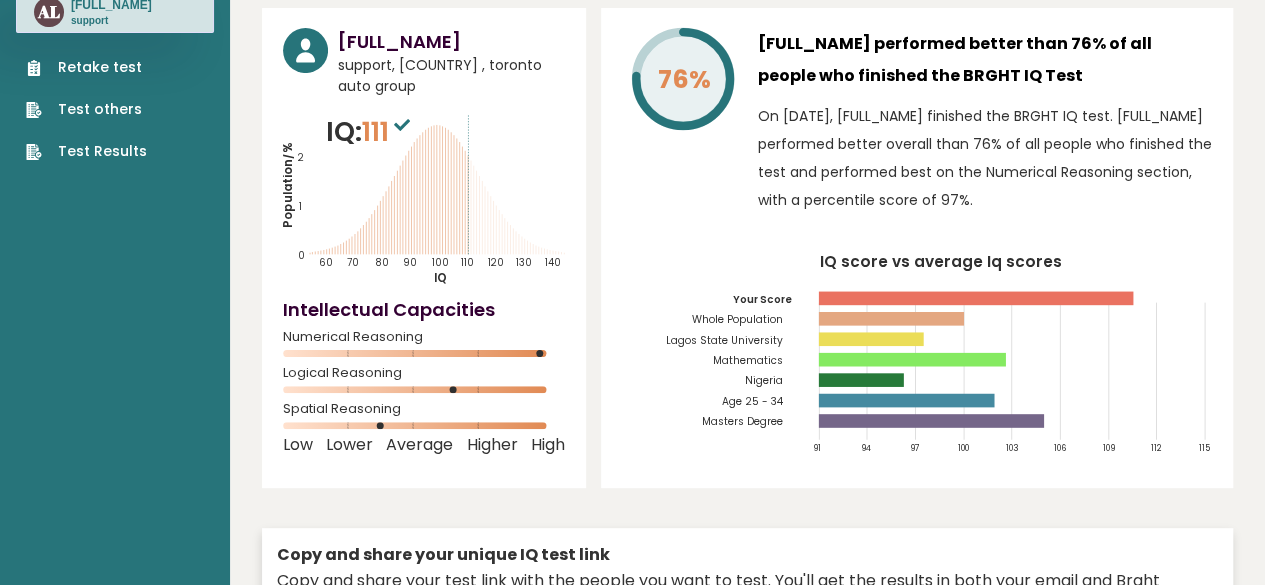 scroll, scrollTop: 0, scrollLeft: 0, axis: both 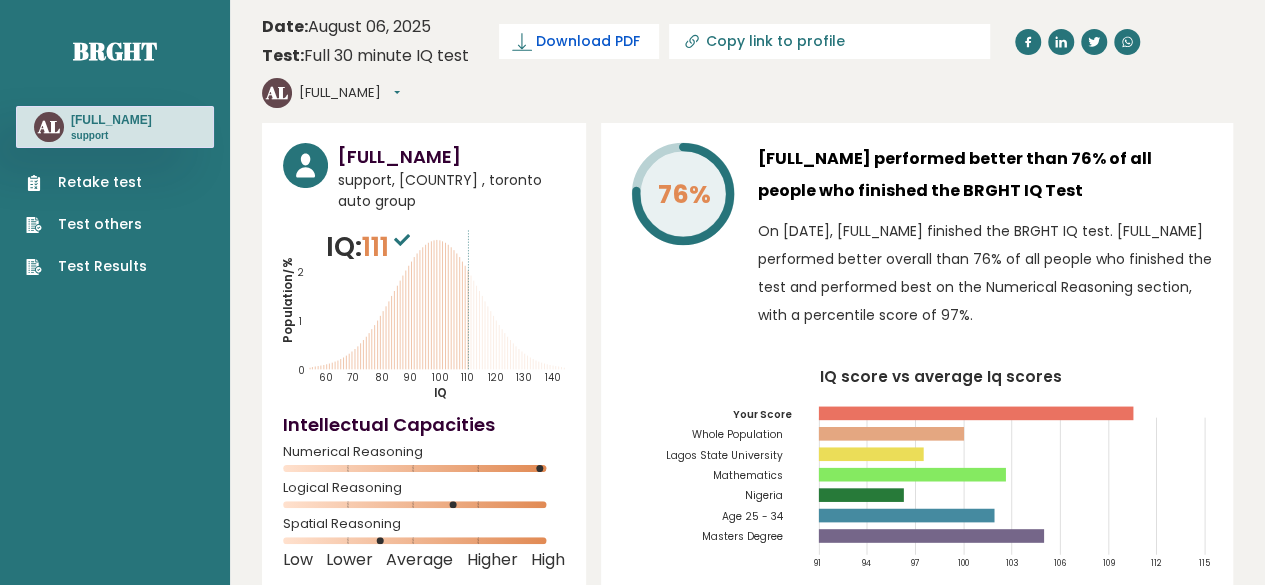 click on "Download PDF" at bounding box center (588, 41) 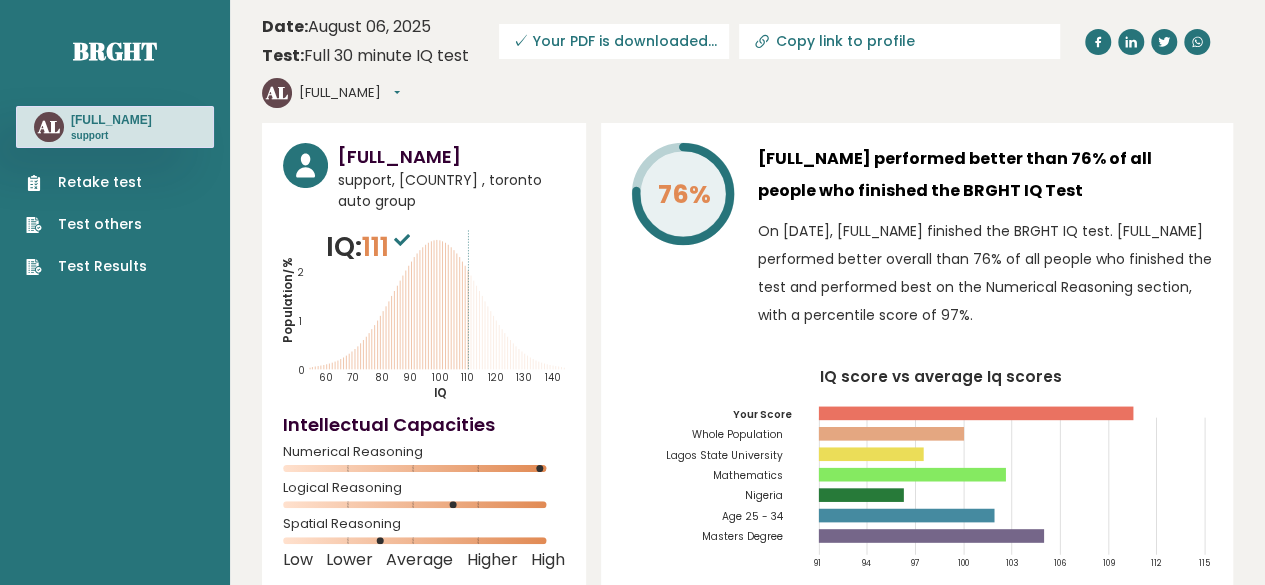click on "Date:  [DATE]
Test:   Full 30 minute IQ test
Download PDF
Downloading...
Downloading
✓ Your PDF is downloaded...
Copy link to profile
AL
[FIRST_NAME]
Dashboard
Profile
Settings
Logout" at bounding box center [747, 61] 